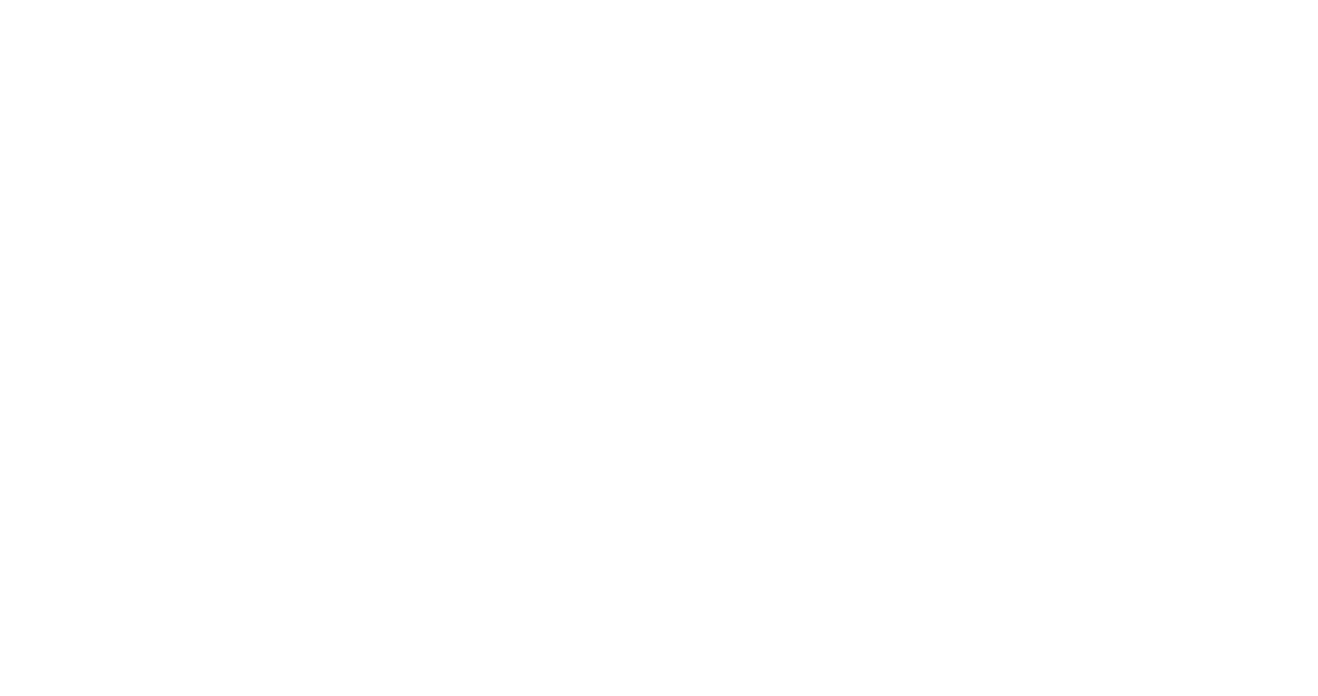 scroll, scrollTop: 0, scrollLeft: 0, axis: both 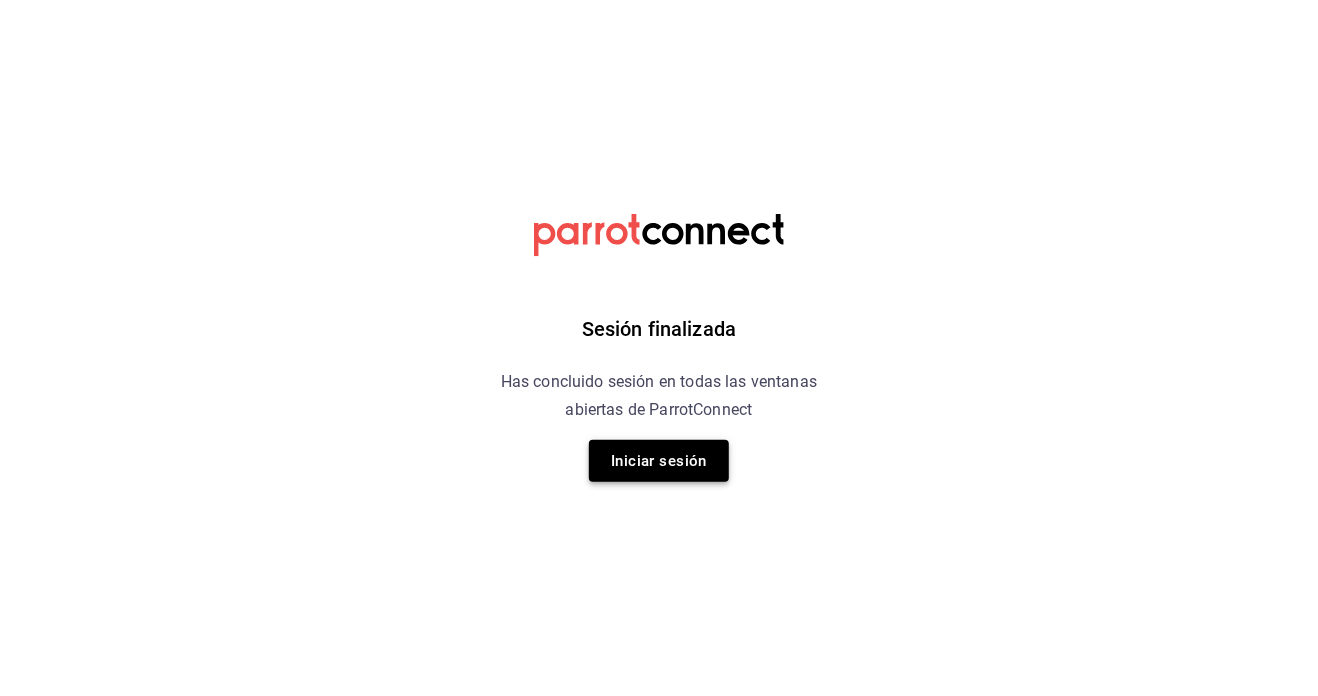 click on "Iniciar sesión" at bounding box center (659, 461) 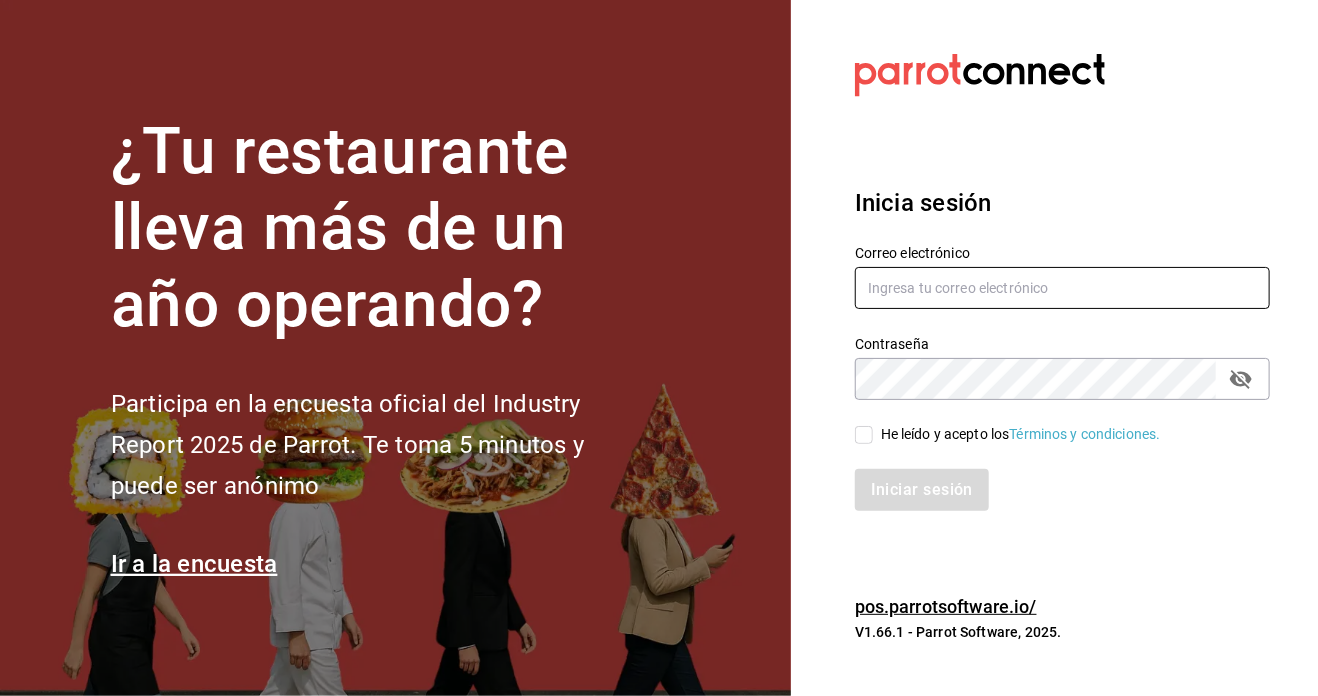 click at bounding box center [1062, 288] 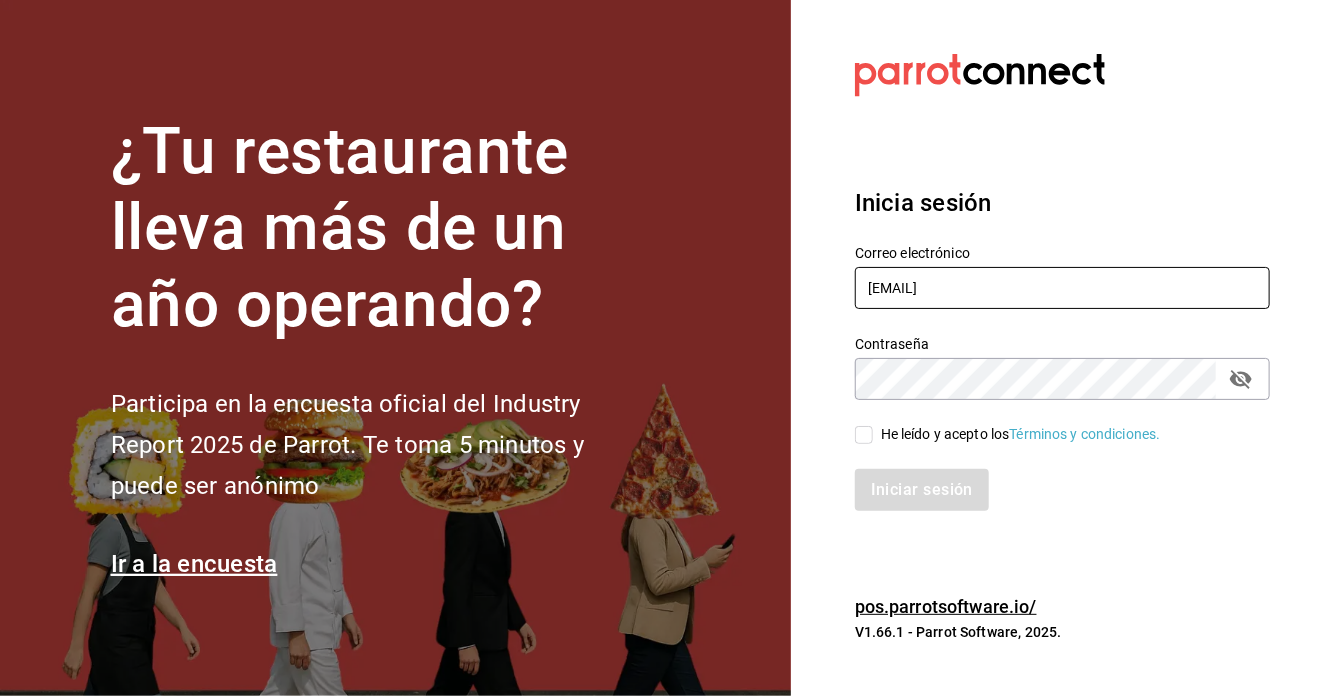 type on "carlos.lavin@bellymonsterbites.com" 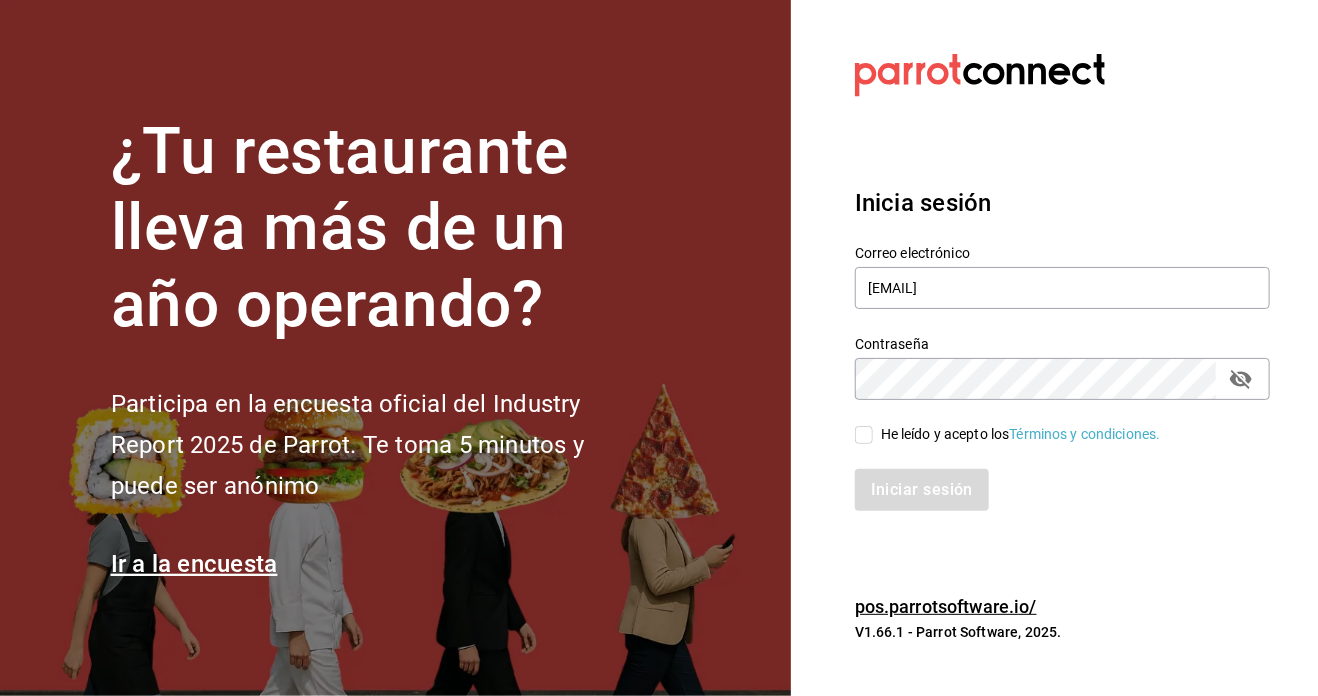 click on "He leído y acepto los  Términos y condiciones." at bounding box center (864, 435) 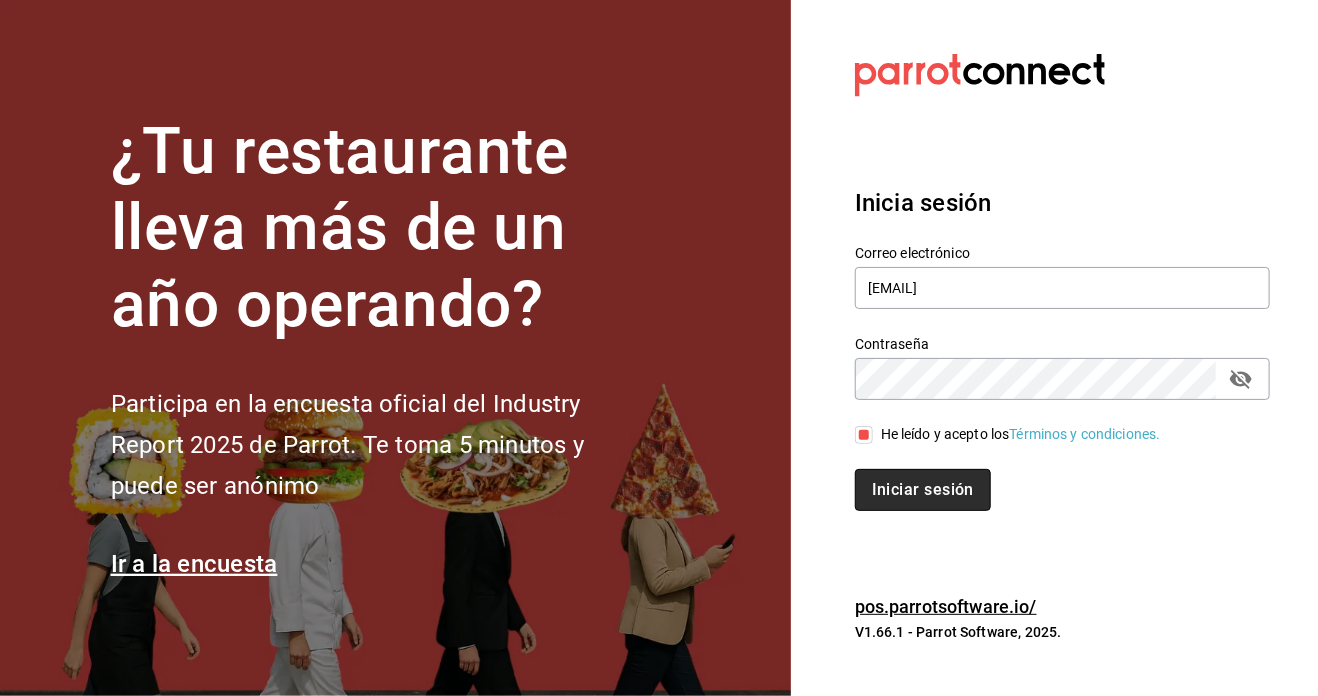 click on "Iniciar sesión" at bounding box center [923, 490] 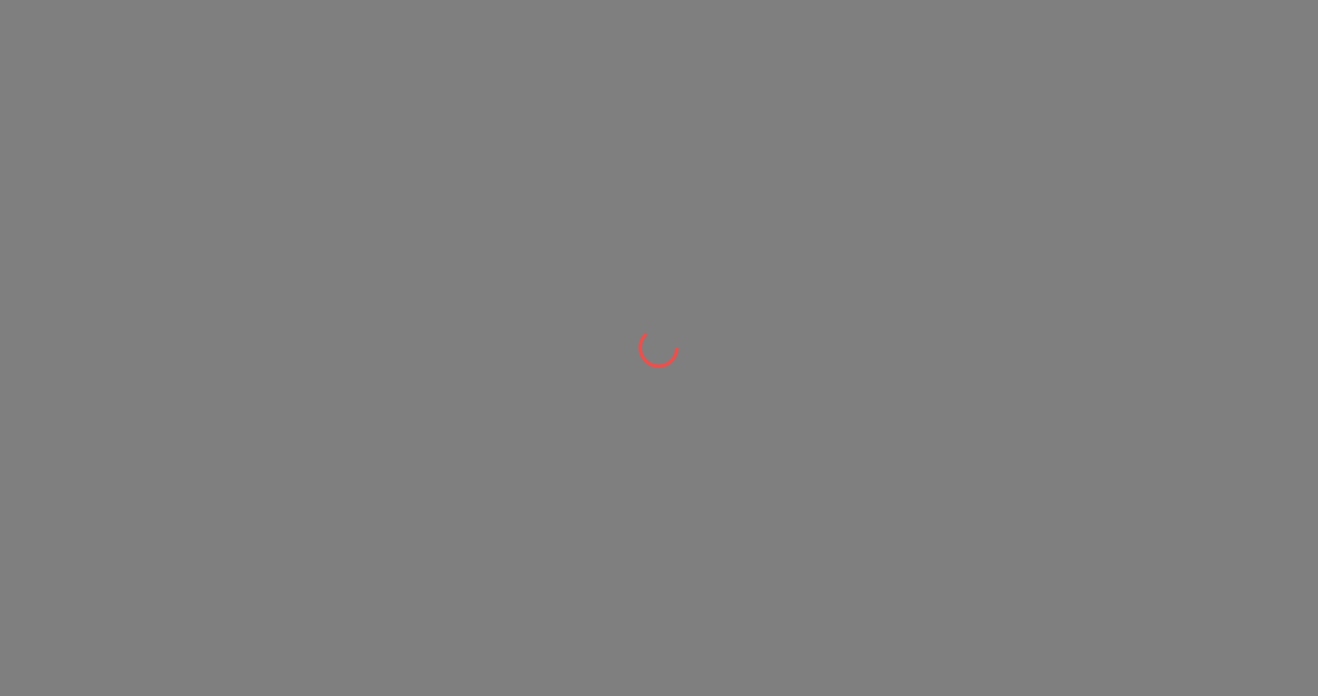scroll, scrollTop: 0, scrollLeft: 0, axis: both 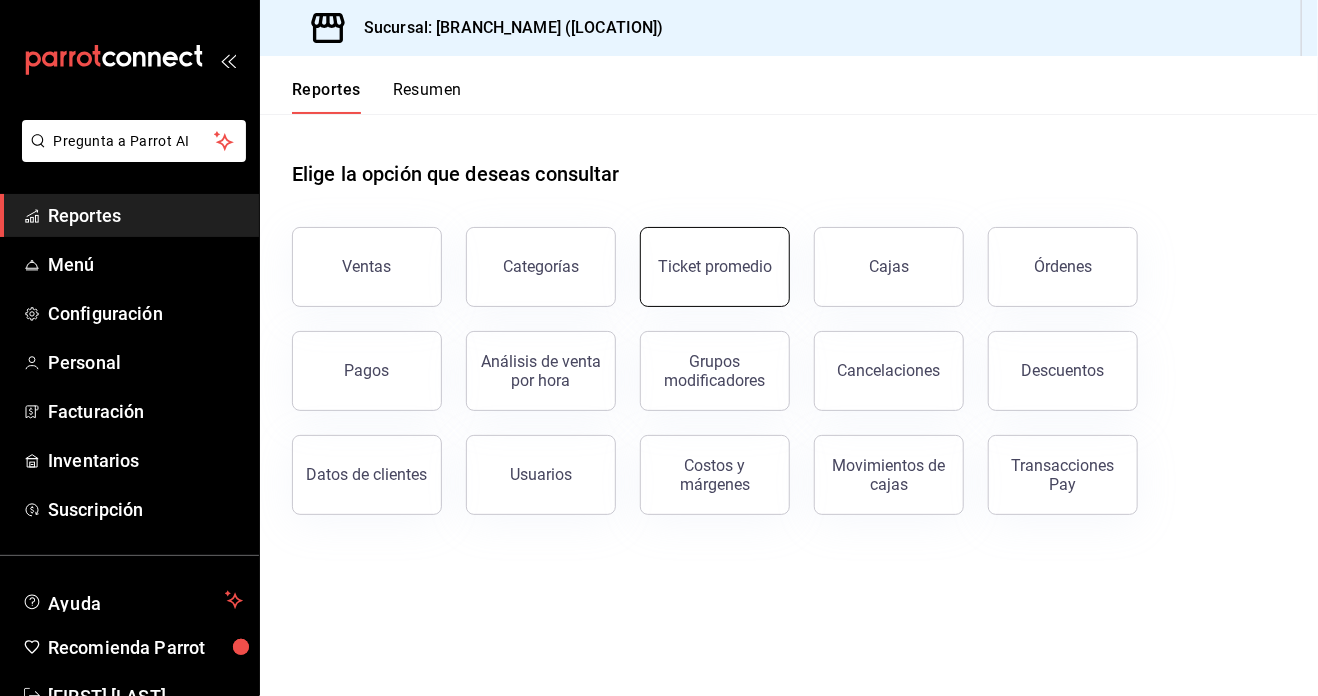 click on "Ticket promedio" at bounding box center [715, 266] 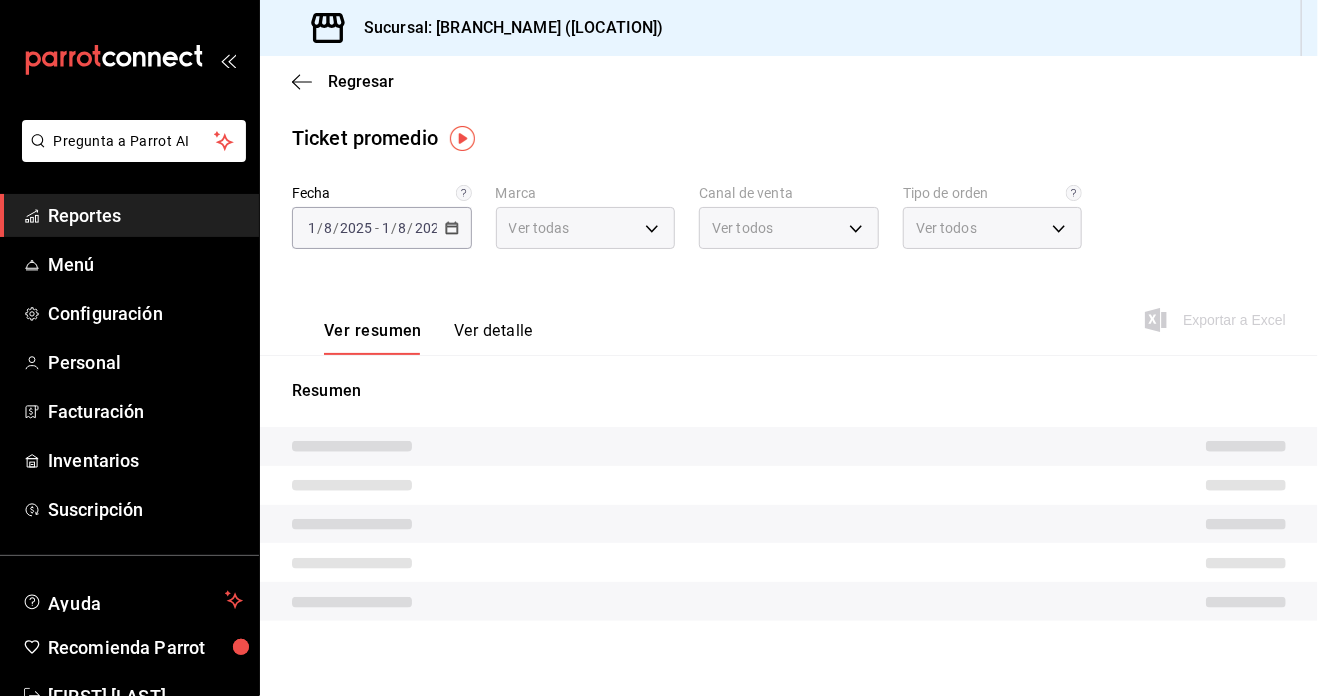 type on "ba031067-7a2b-4dd4-8da6-4b345cc82435" 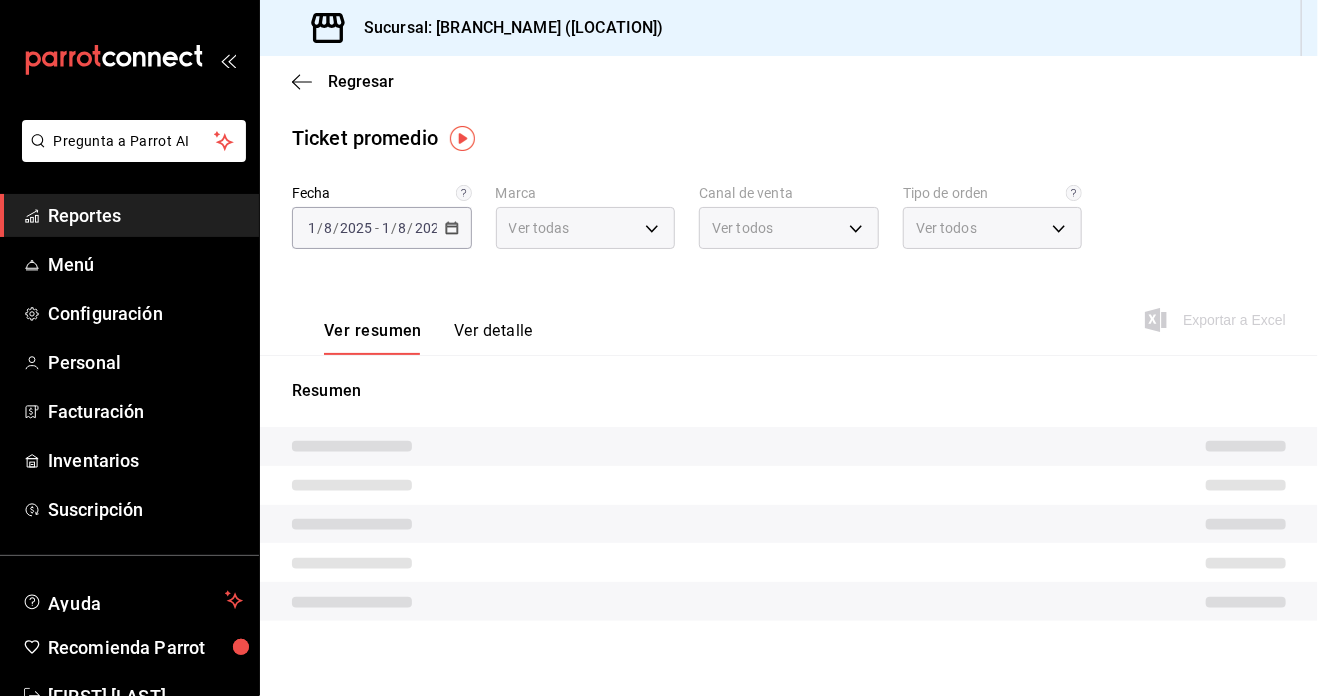 type on "7ad363ec-5d1a-43e5-b615-2ef4f3f2a322,a0b71469-3960-4849-838f-dea98c880c2f,1f1f78bb-bbca-4a1d-aa89-ee5c93560121,67d2c588-e7c7-443c-ad0f-b6cb5a52da92,EXTERNAL,4e479c9d-db5c-49fe-93ea-e04111ade163" 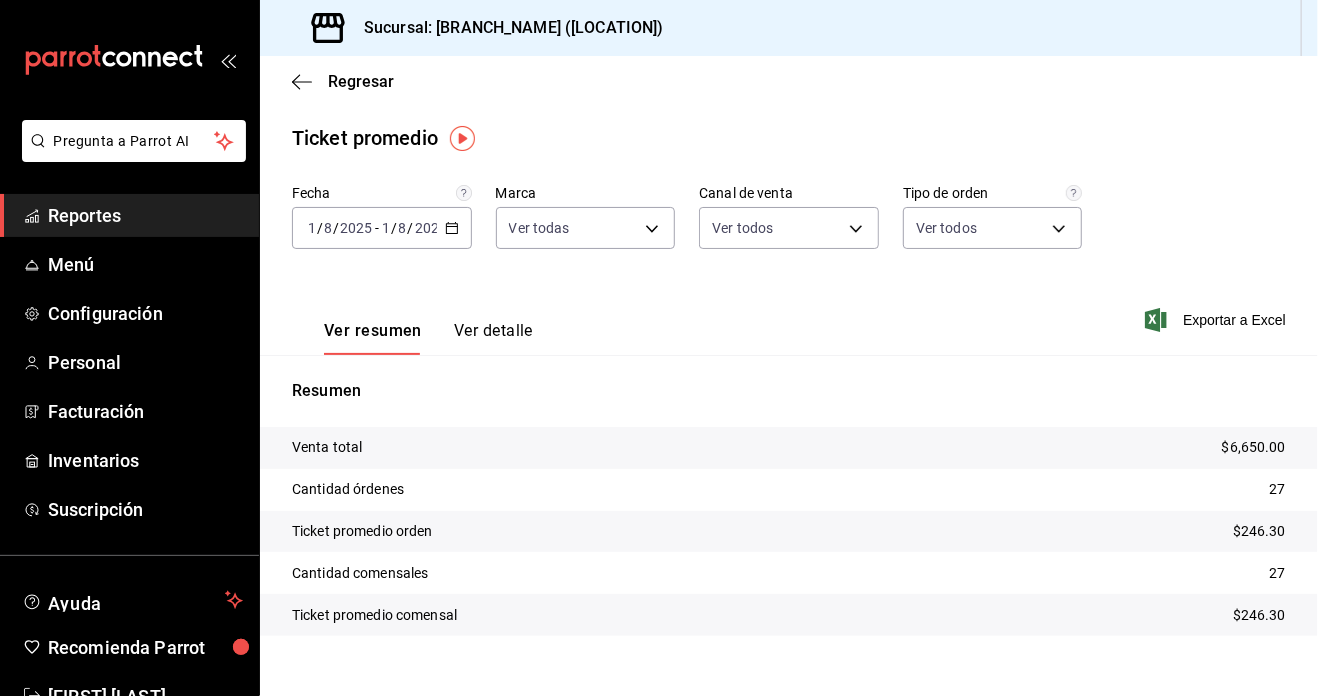 click on "2025-08-01 1 / 8 / 2025 - 2025-08-01 1 / 8 / 2025" at bounding box center [382, 228] 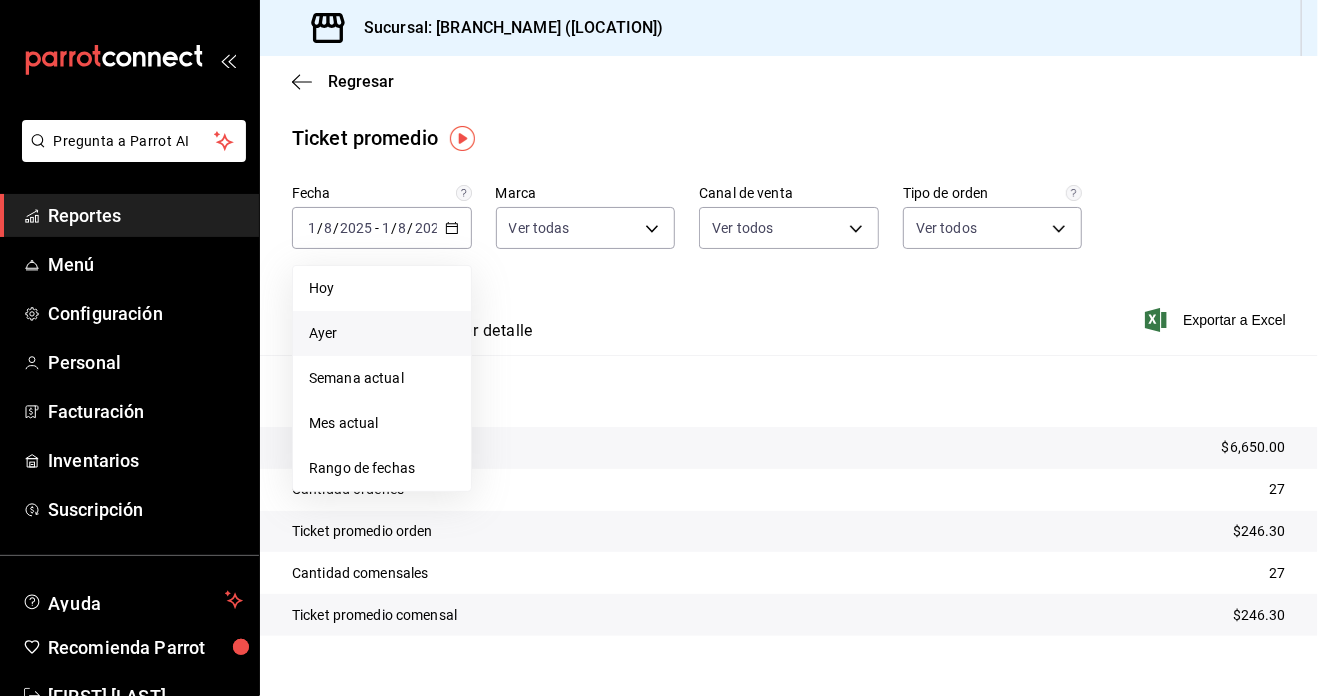 click on "Ayer" at bounding box center (382, 333) 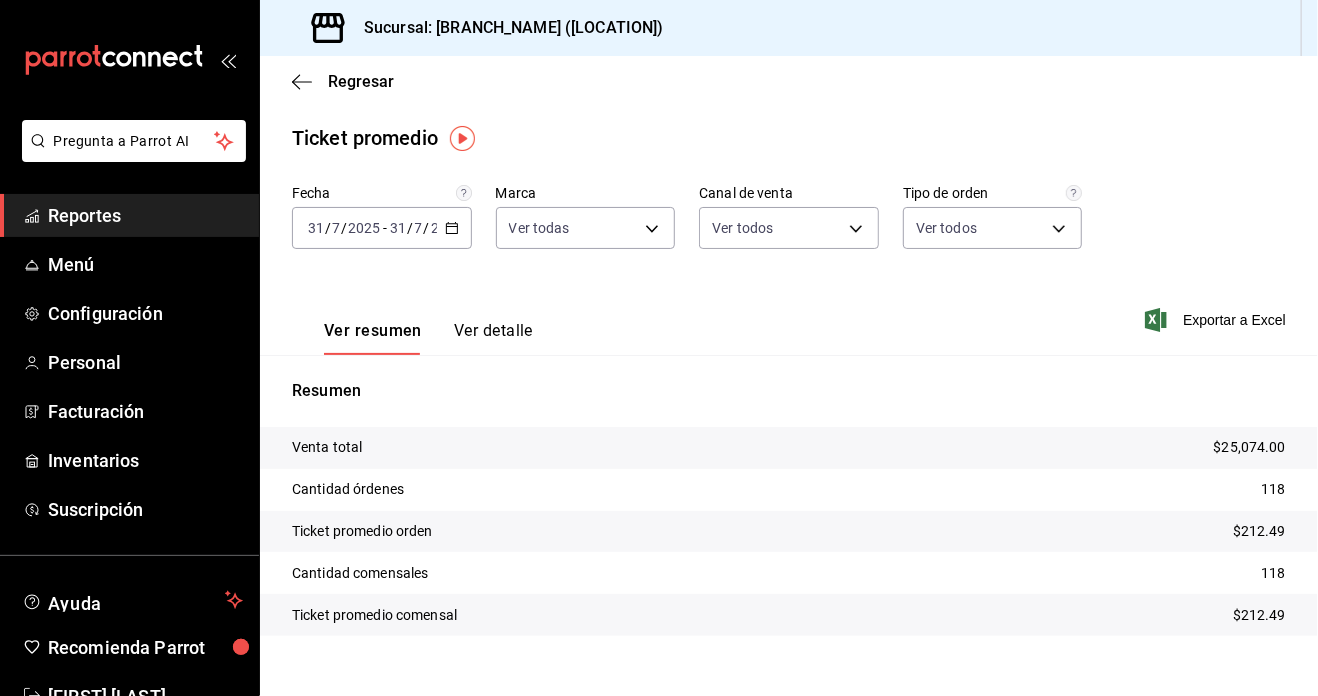 click on "2025-07-31 31 / 7 / 2025 - 2025-07-31 31 / 7 / 2025" at bounding box center [382, 228] 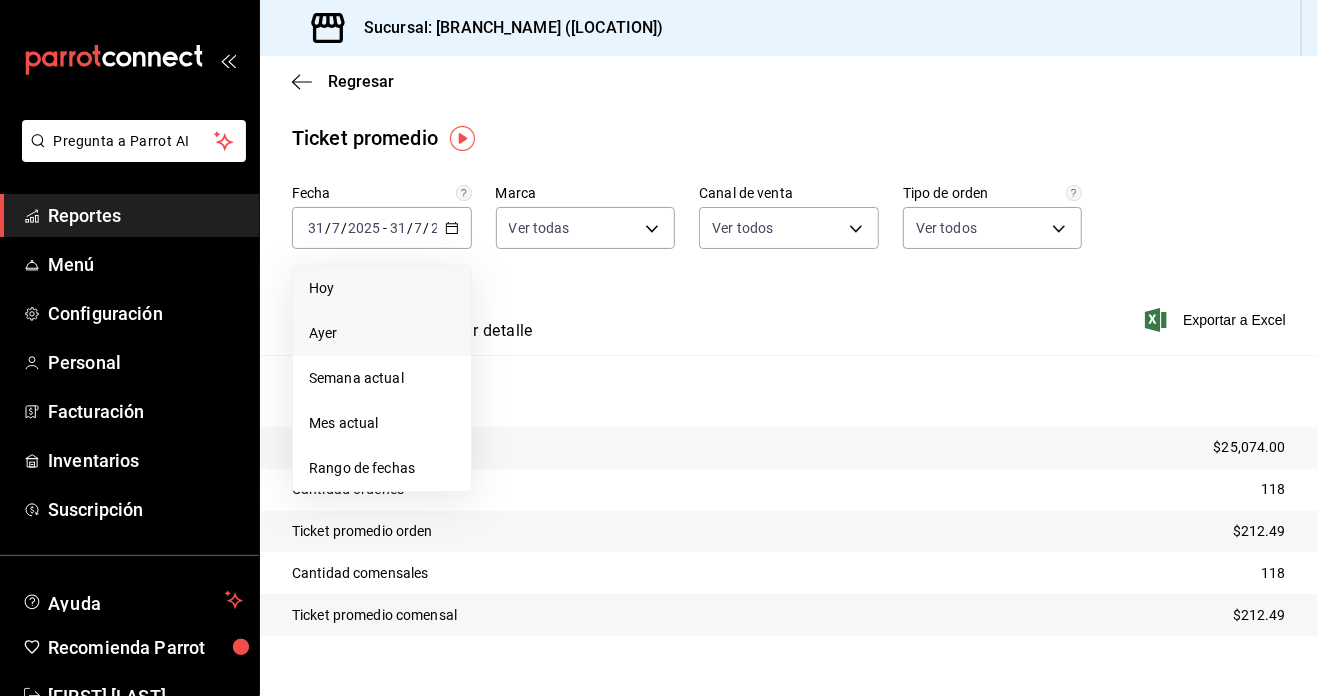 click on "Hoy" at bounding box center [382, 288] 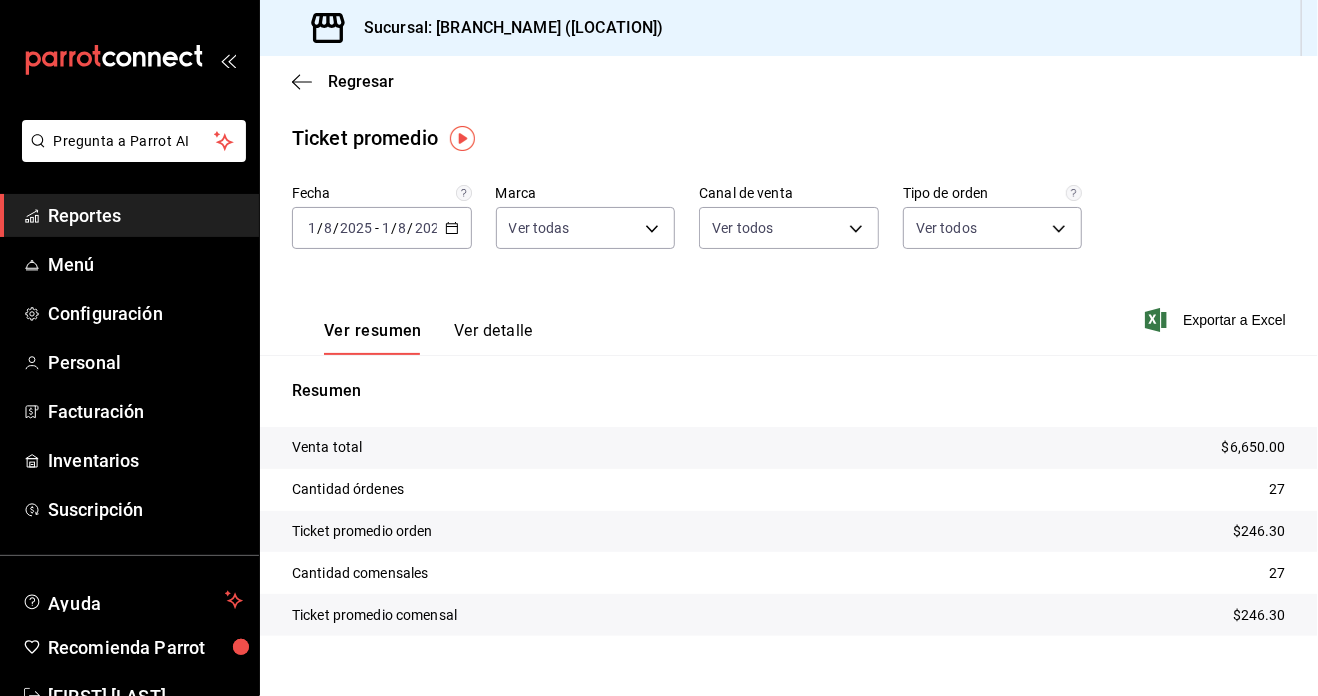 click 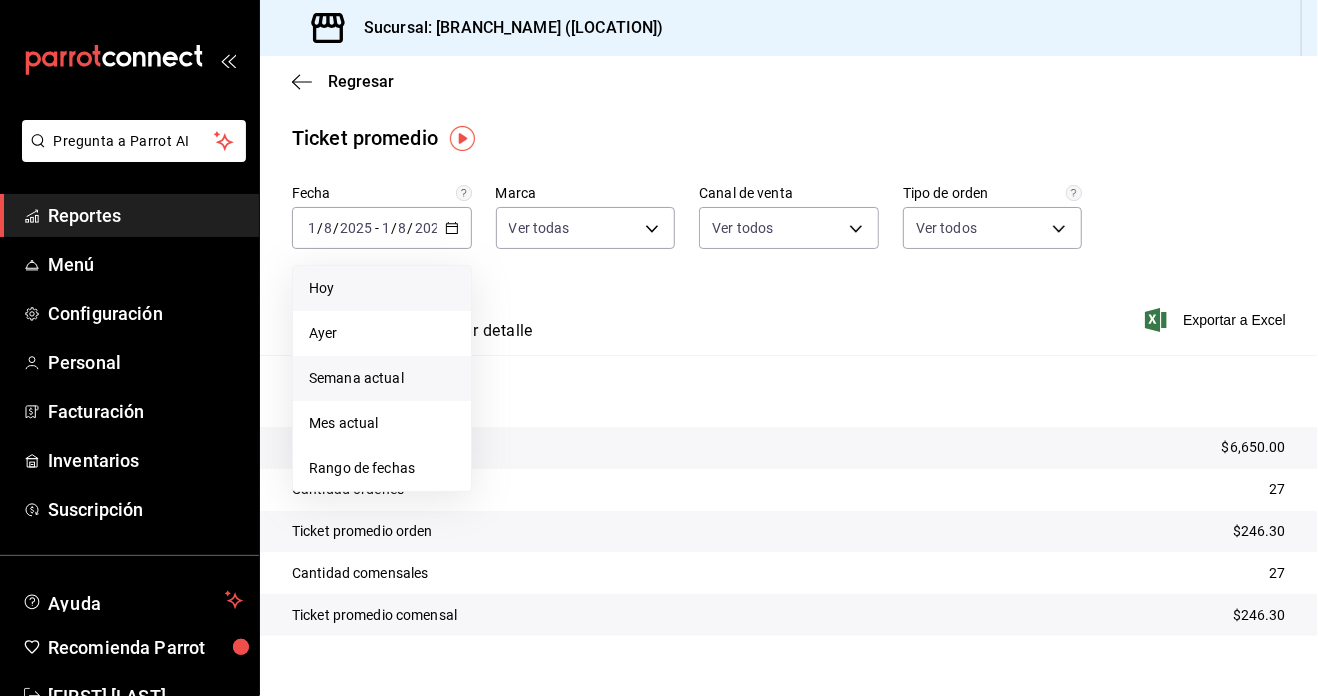 click on "Semana actual" at bounding box center (382, 378) 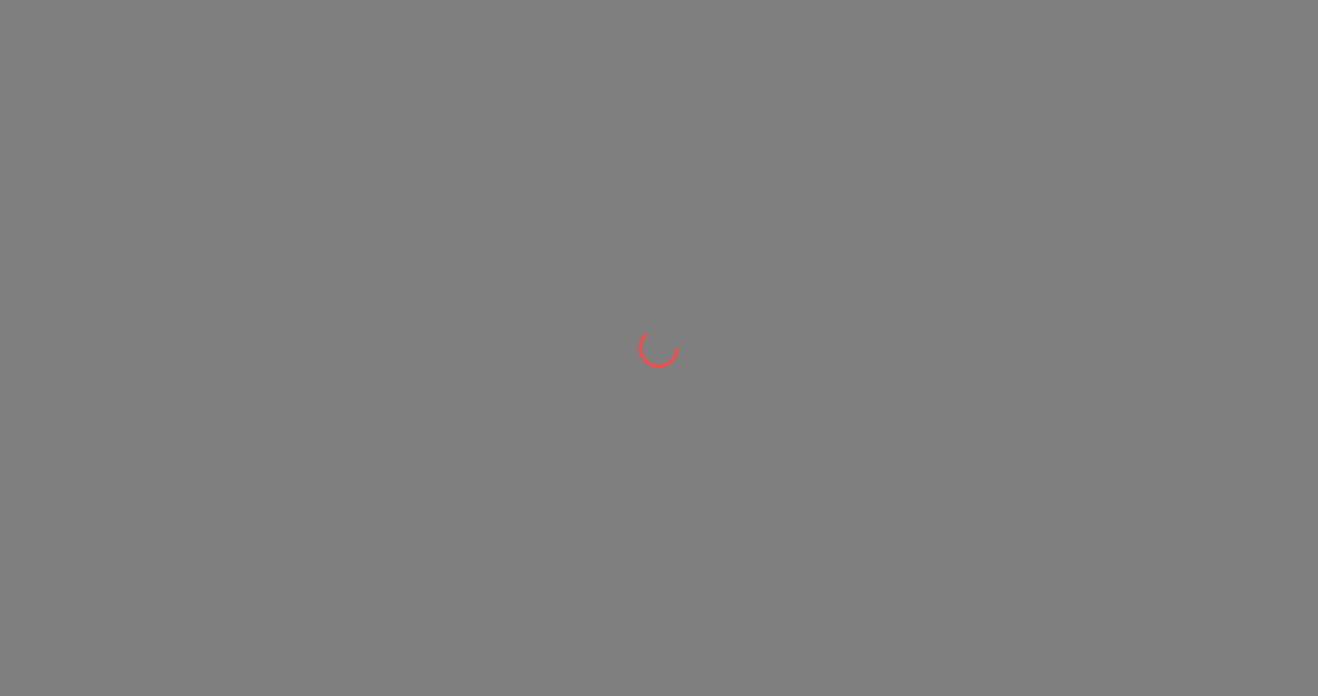 scroll, scrollTop: 0, scrollLeft: 0, axis: both 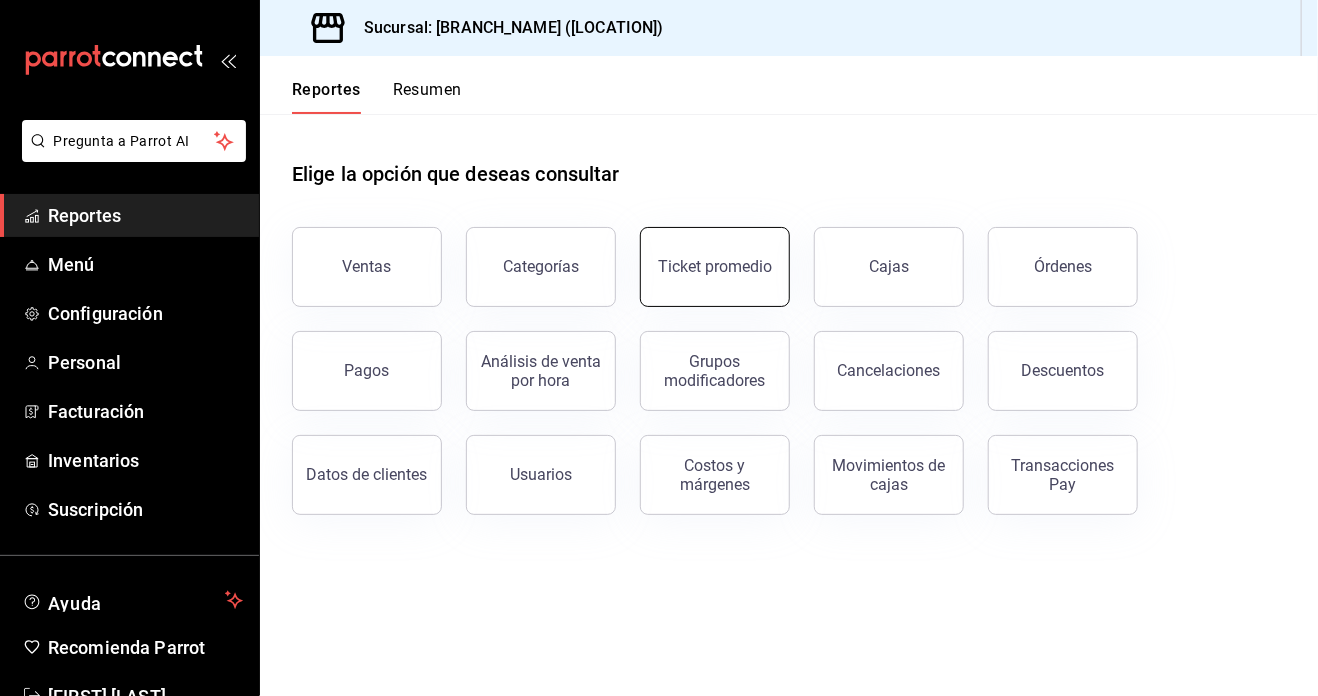 click on "Ticket promedio" at bounding box center [715, 267] 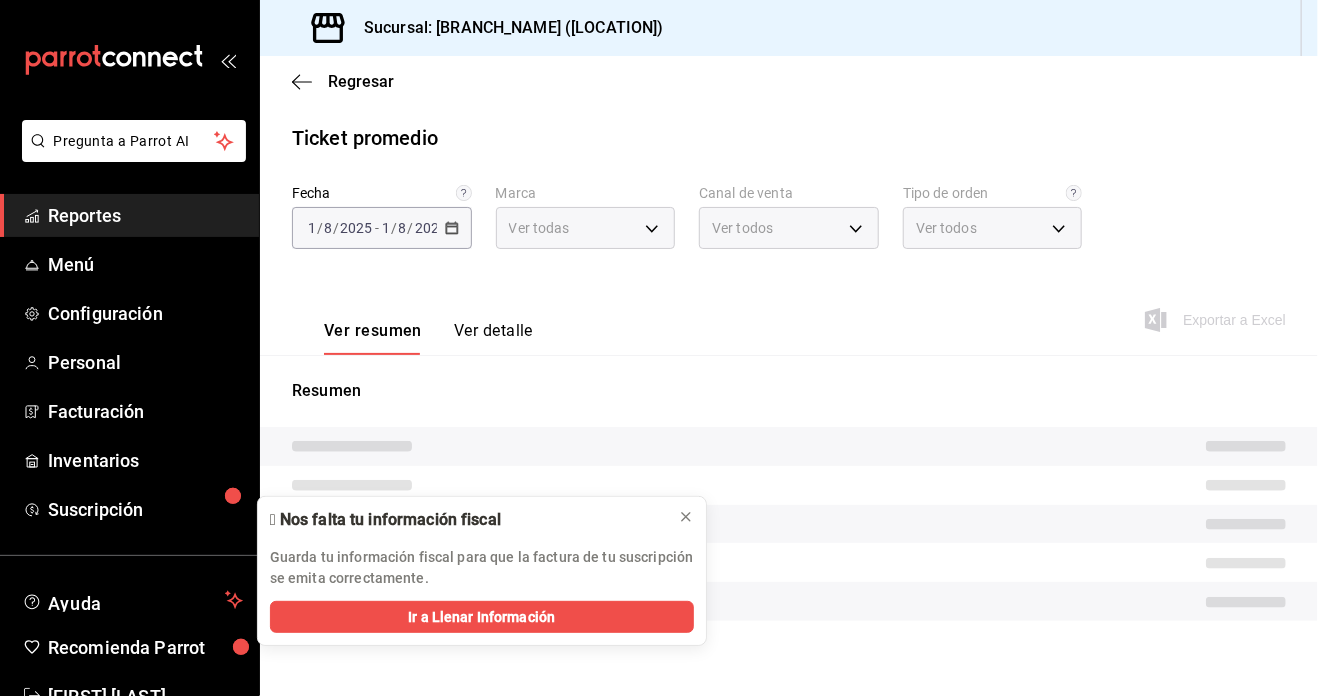type on "ba031067-7a2b-4dd4-8da6-4b345cc82435" 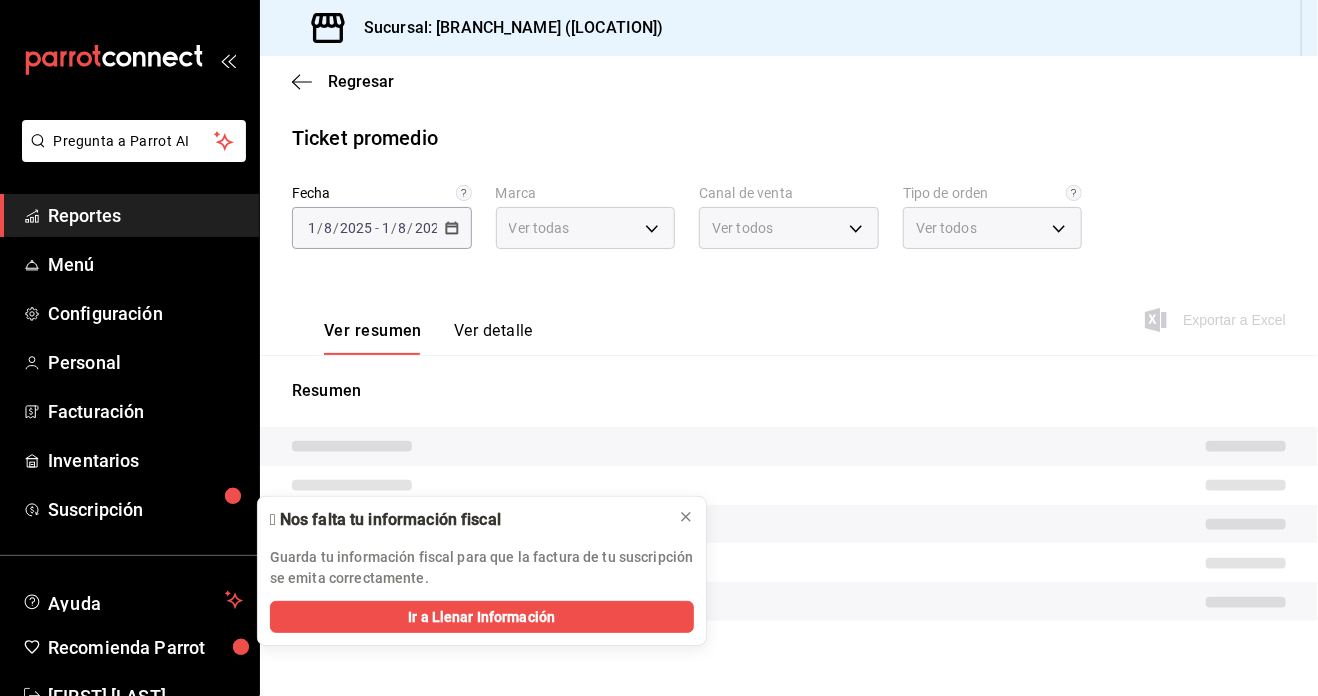 type on "PARROT,UBER_EATS,RAPPI,DIDI_FOOD,ONLINE" 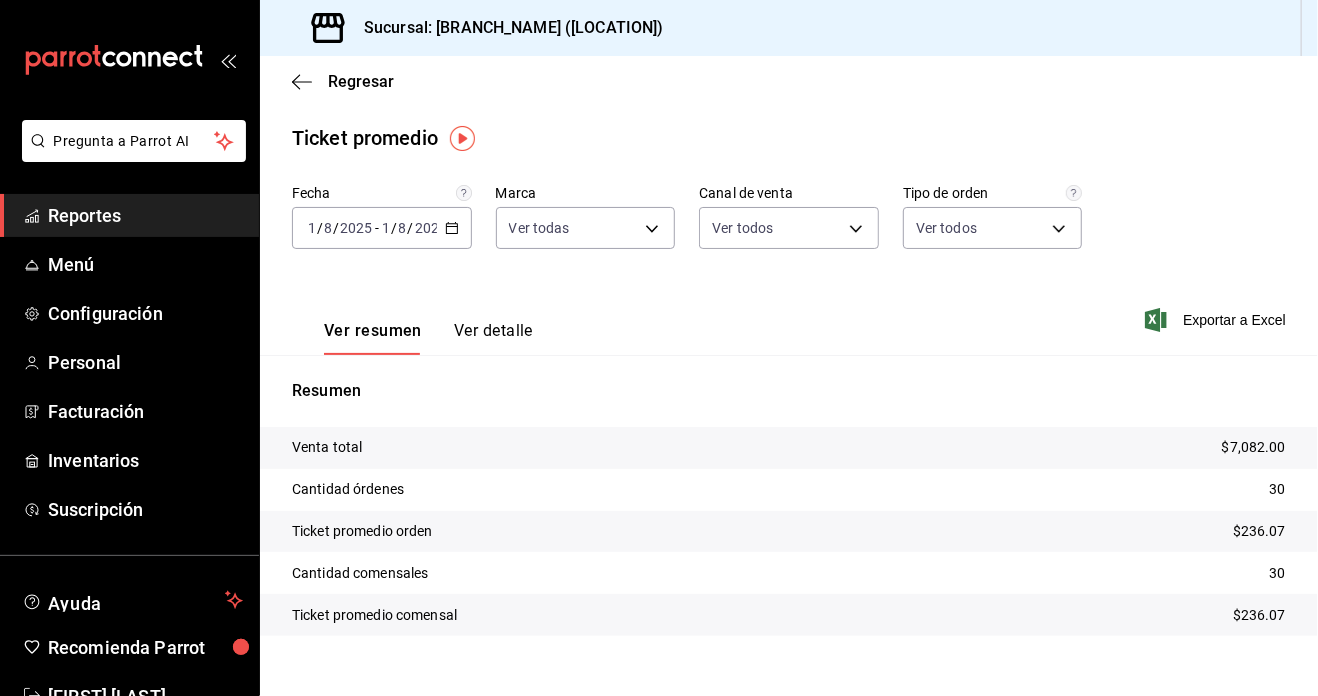 click 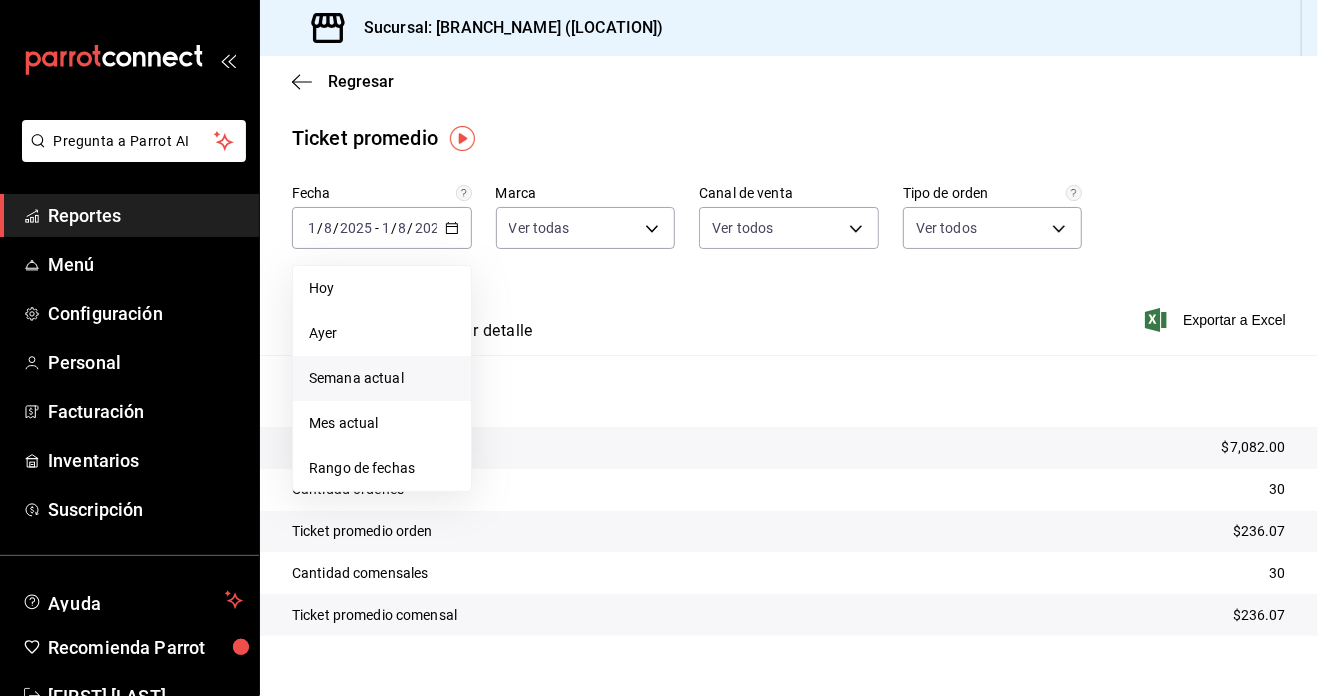 click on "Semana actual" at bounding box center (382, 378) 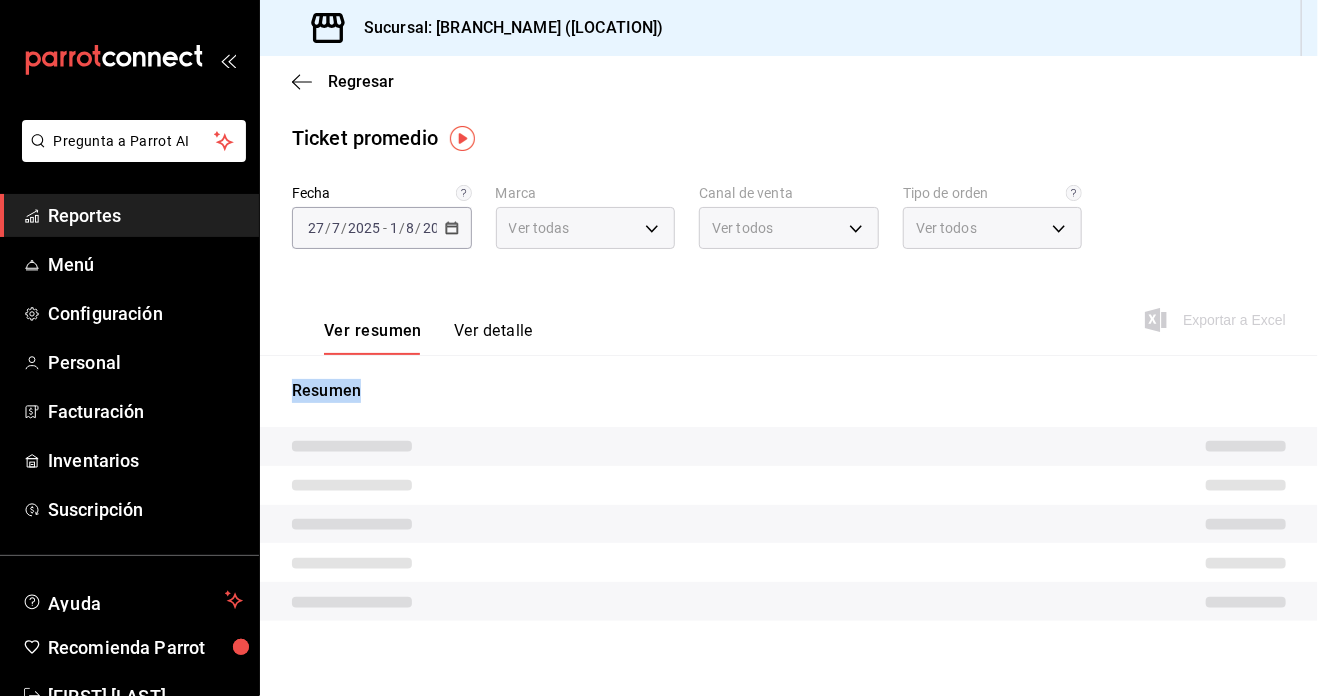 click on "Resumen" at bounding box center (789, 391) 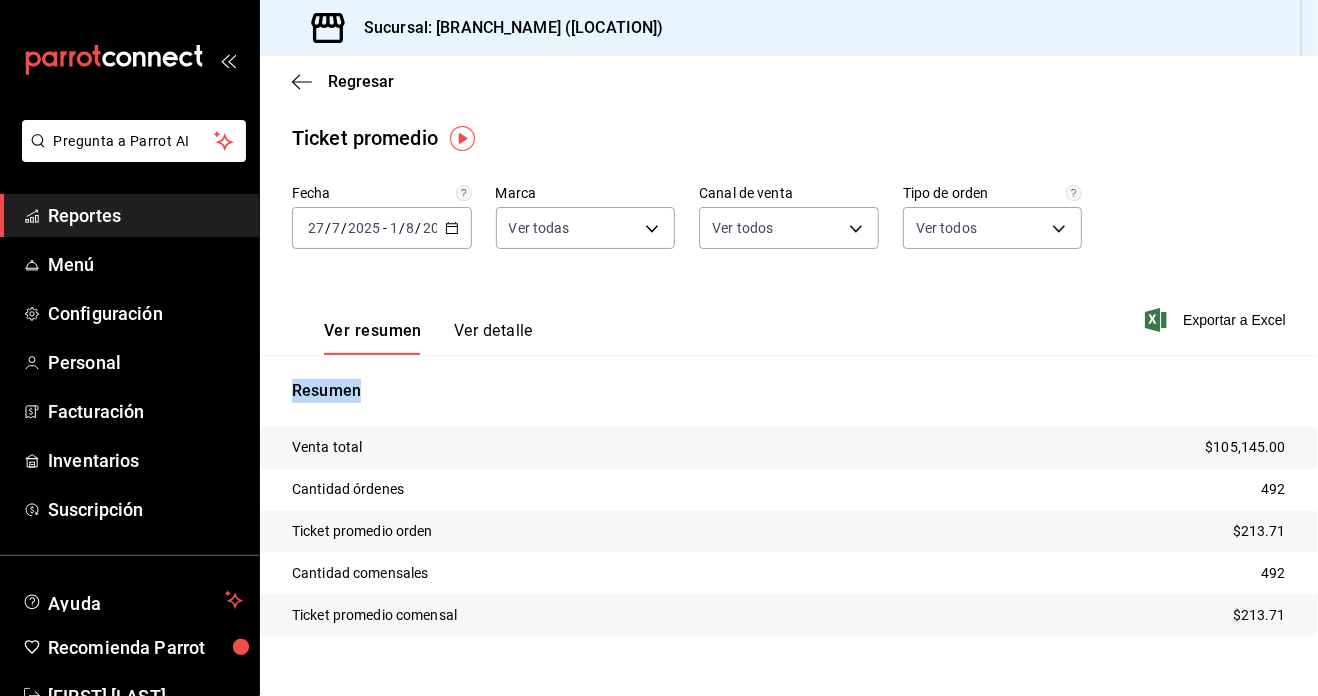 click 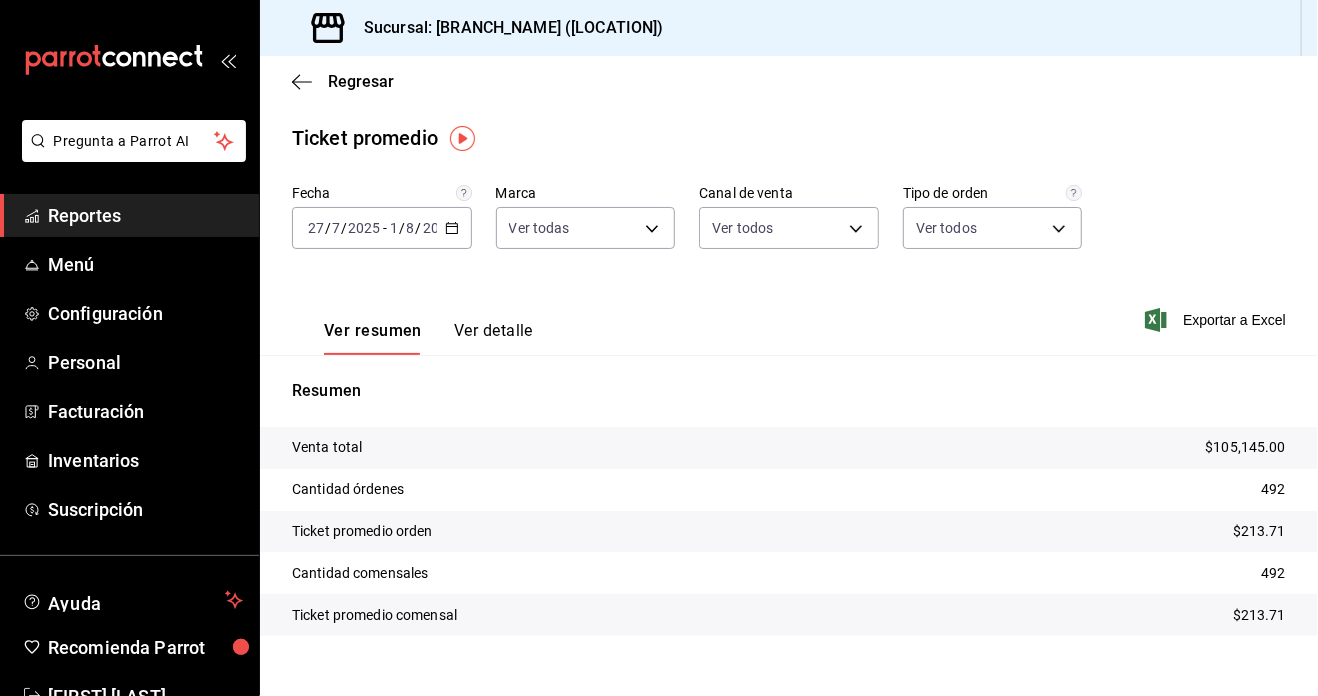 click 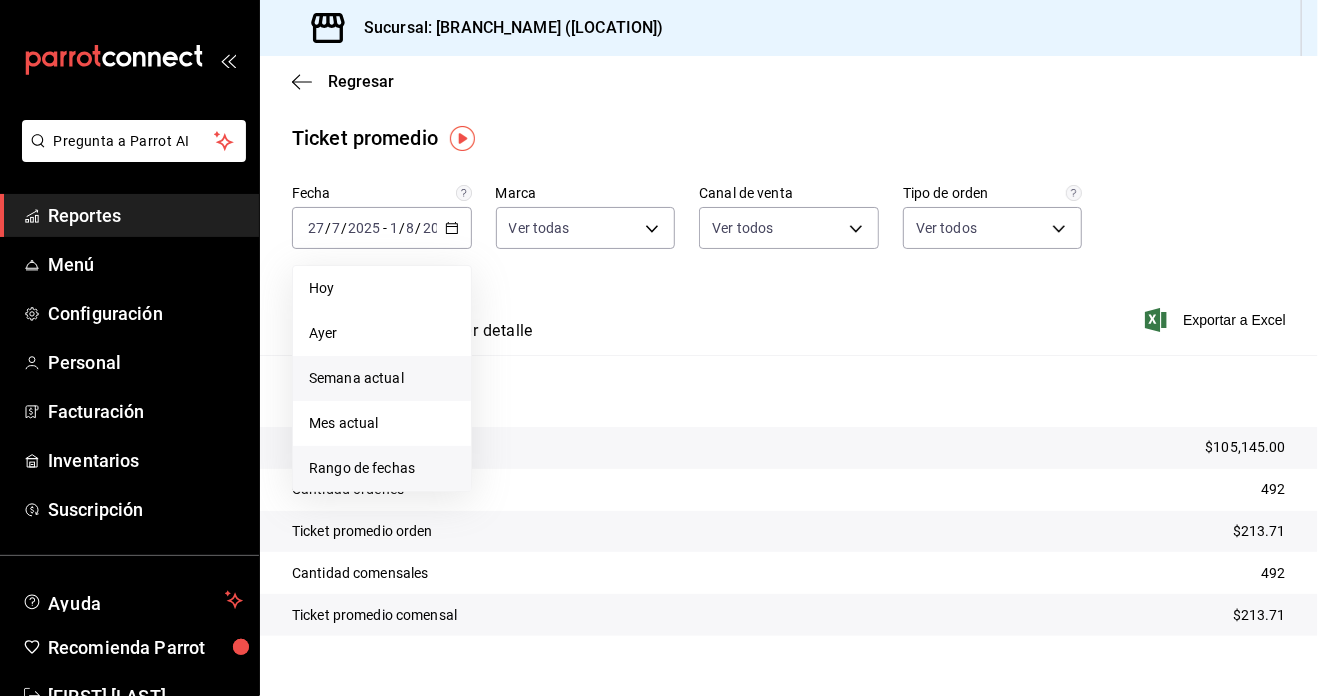 click on "Rango de fechas" at bounding box center (382, 468) 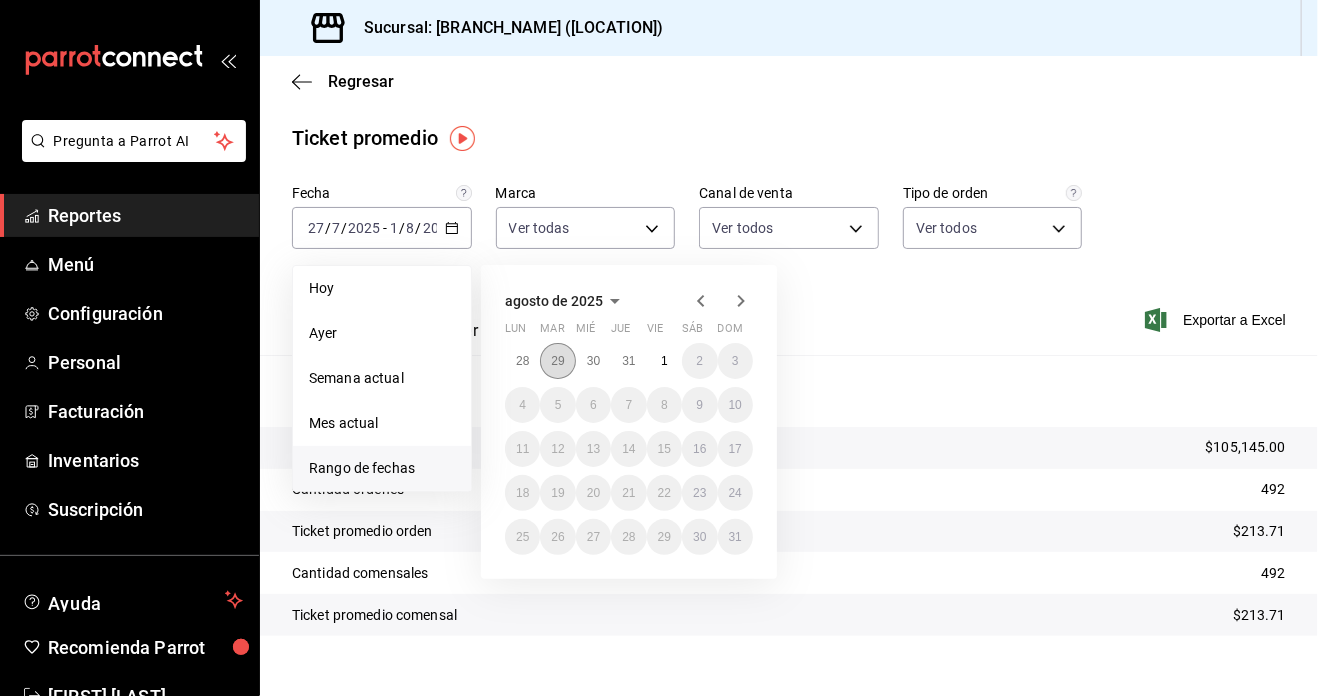 click on "29" at bounding box center (557, 361) 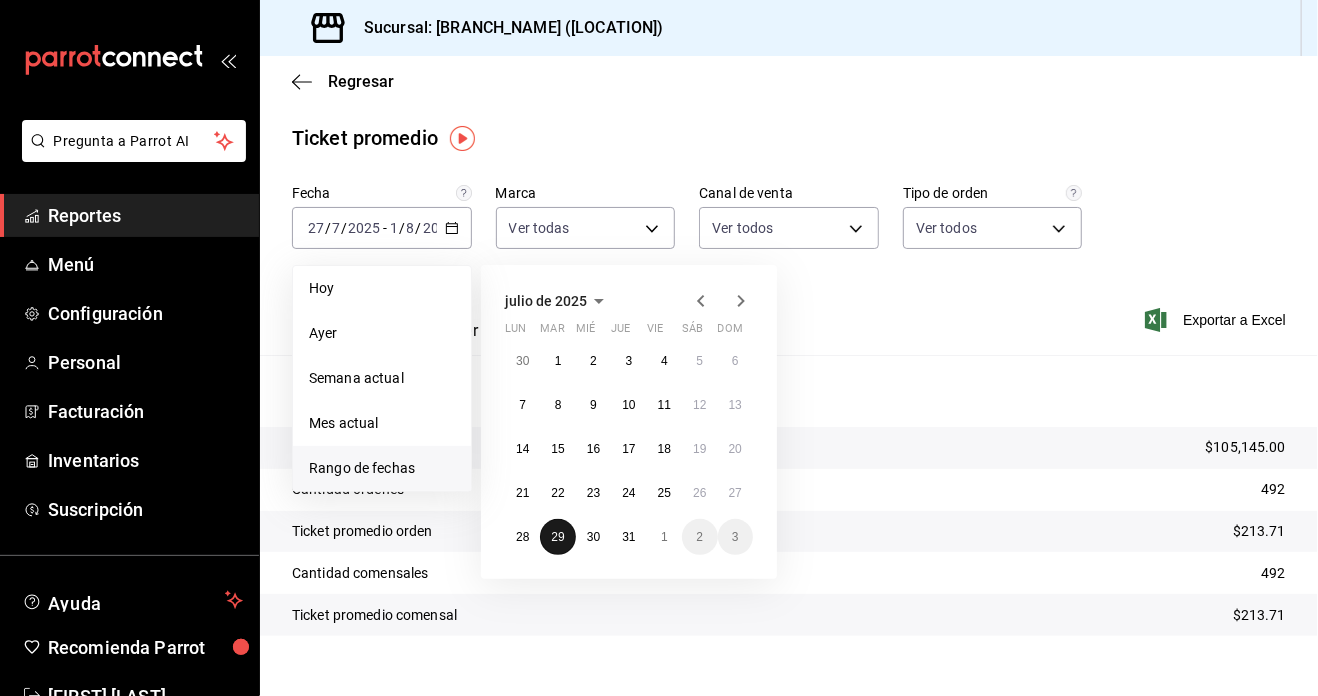 click on "29" at bounding box center (557, 537) 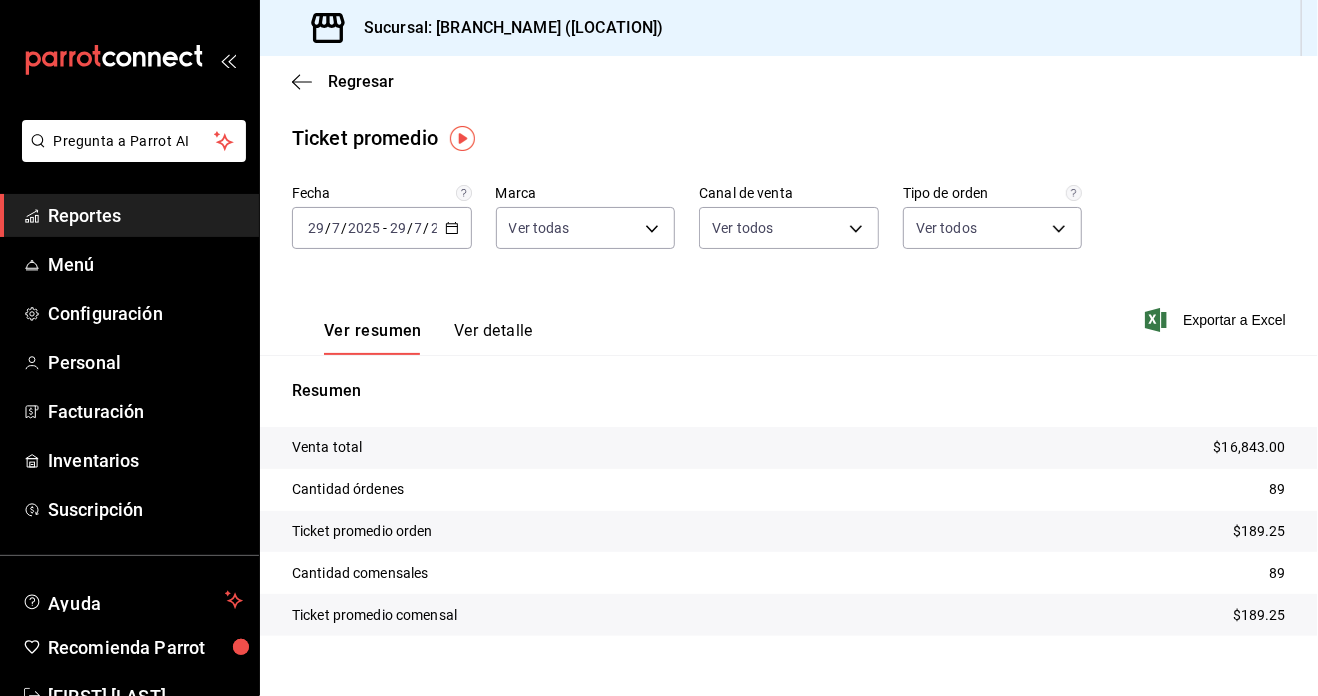 click on "[DATE] [DATE] / [DATE] / [DATE] - [DATE] [DATE] / [DATE] / [DATE]" at bounding box center (382, 228) 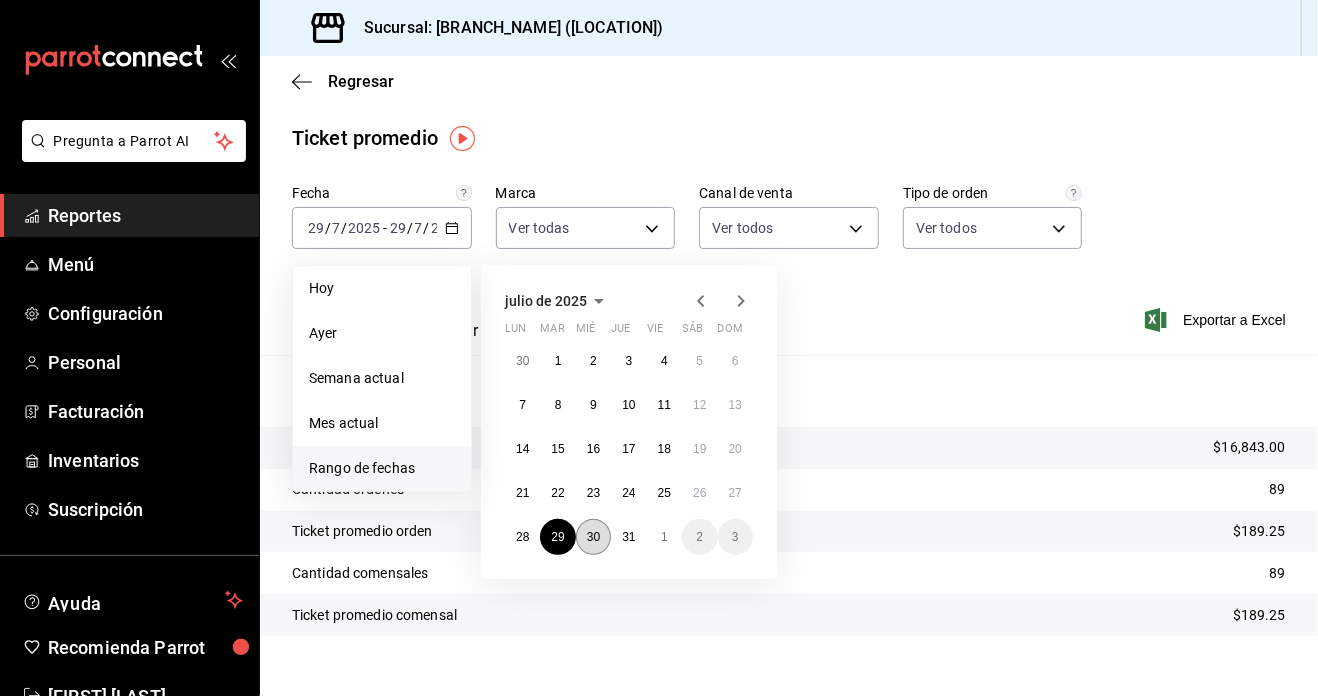 click on "30" at bounding box center (593, 537) 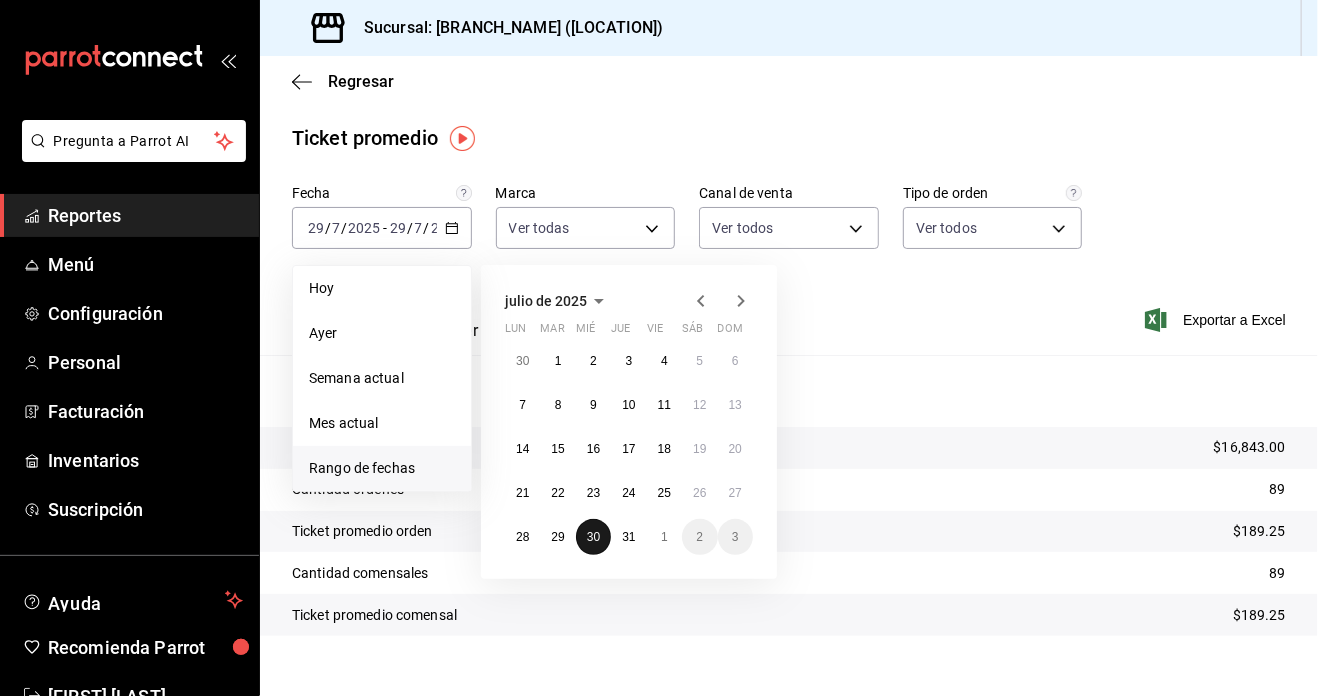 click on "30" at bounding box center (593, 537) 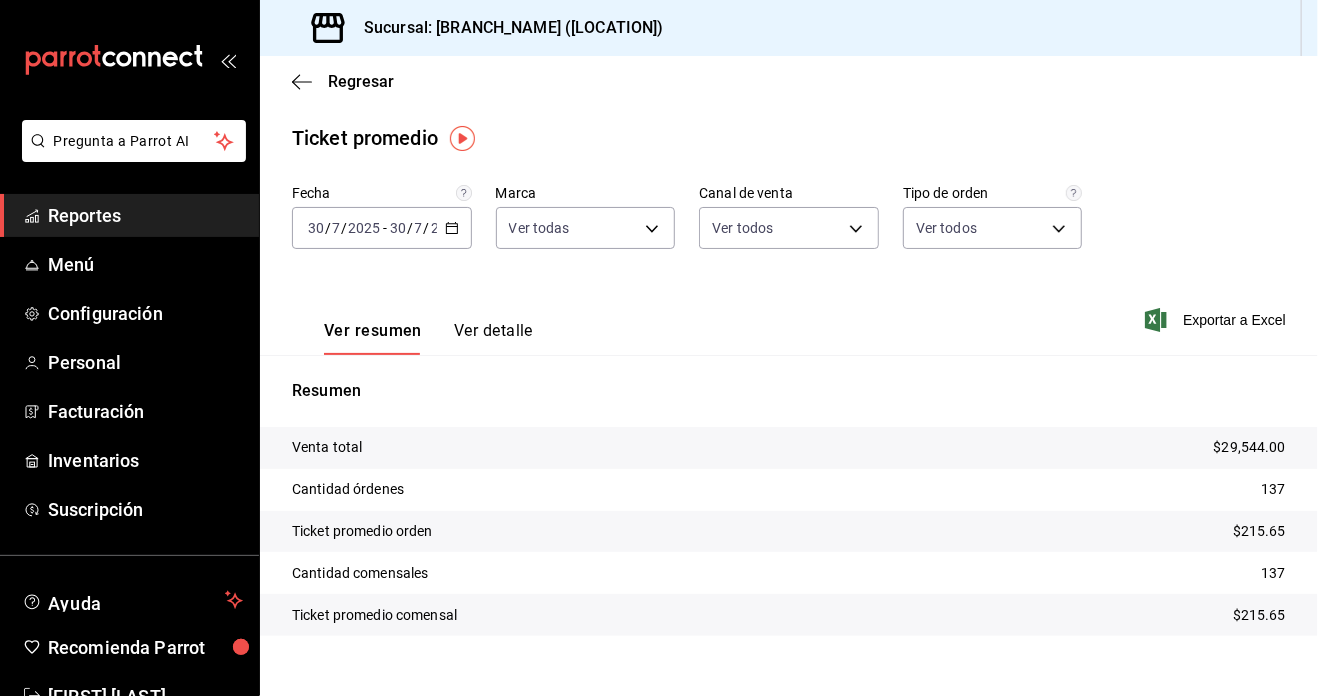 click 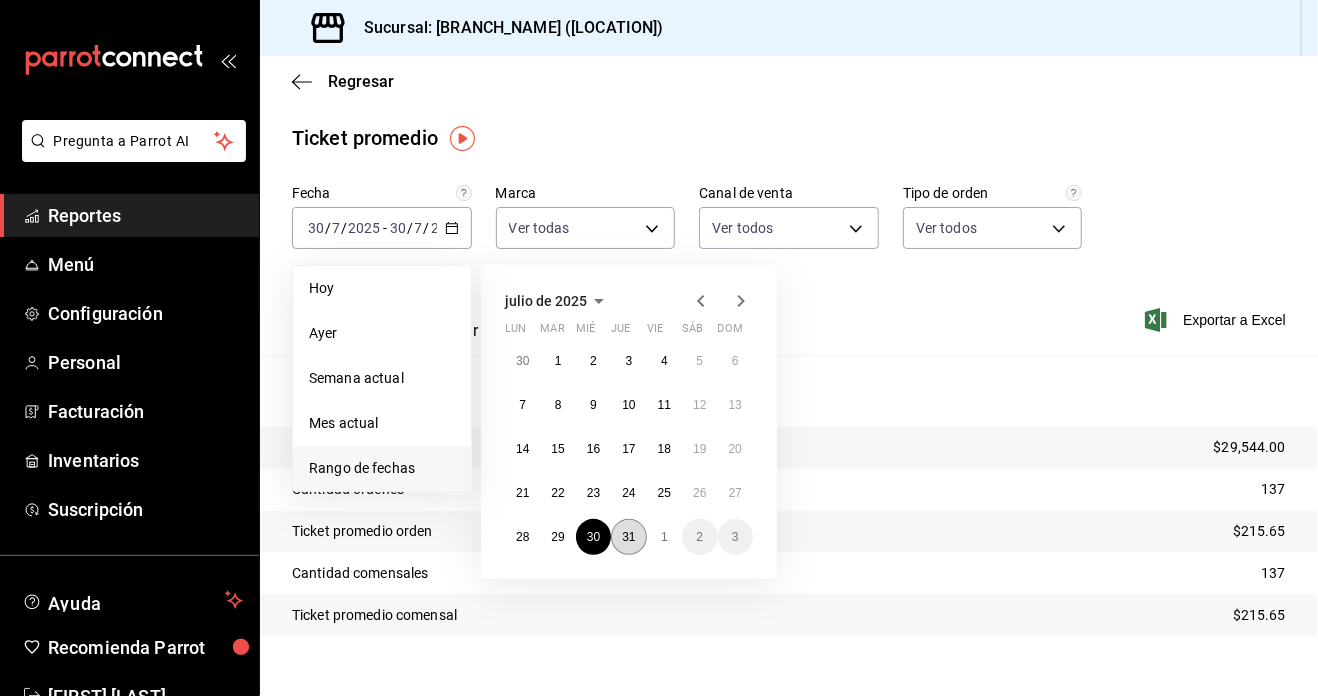click on "31" at bounding box center [628, 537] 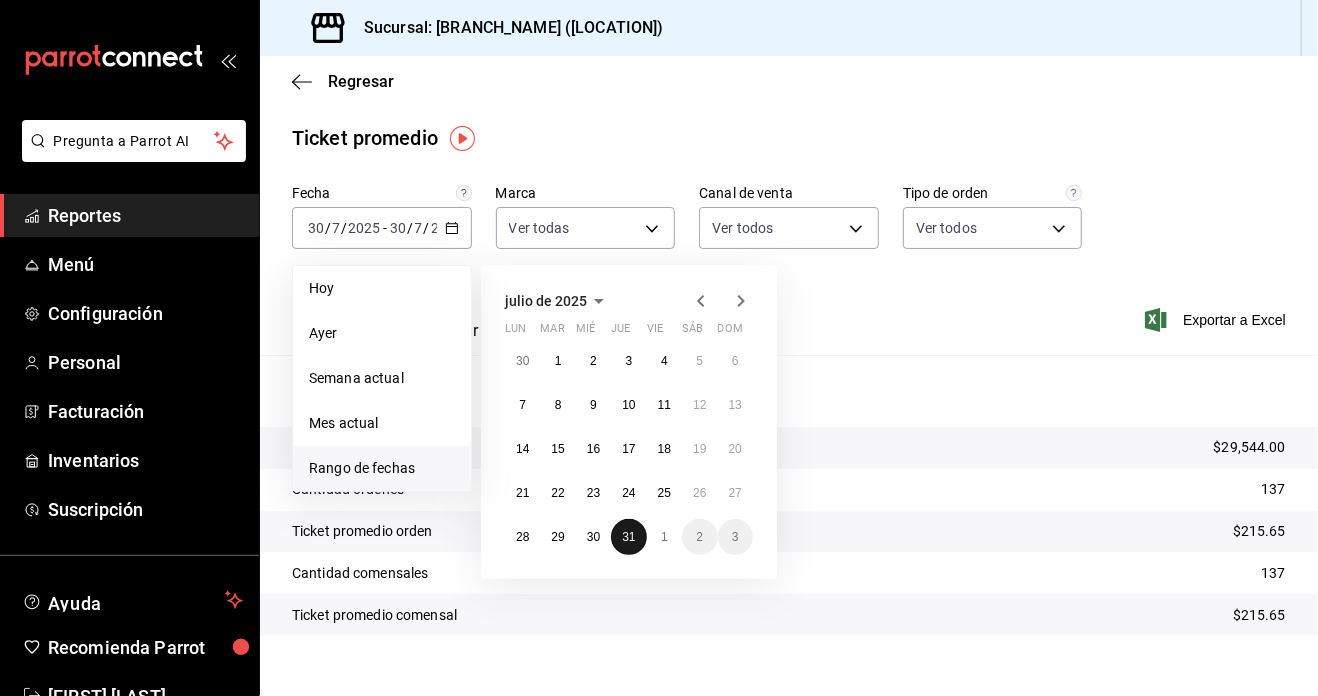 click on "31" at bounding box center (628, 537) 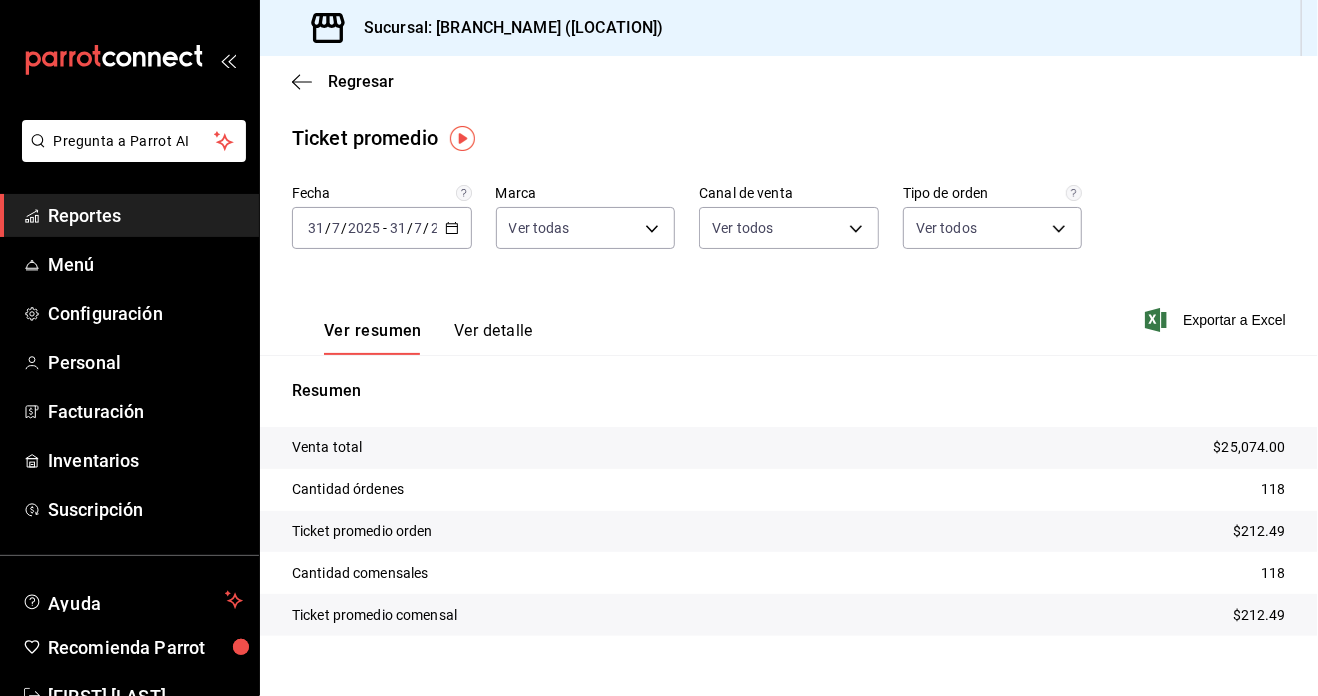 click on "2025-07-31 31 / 7 / 2025 - 2025-07-31 31 / 7 / 2025" at bounding box center [382, 228] 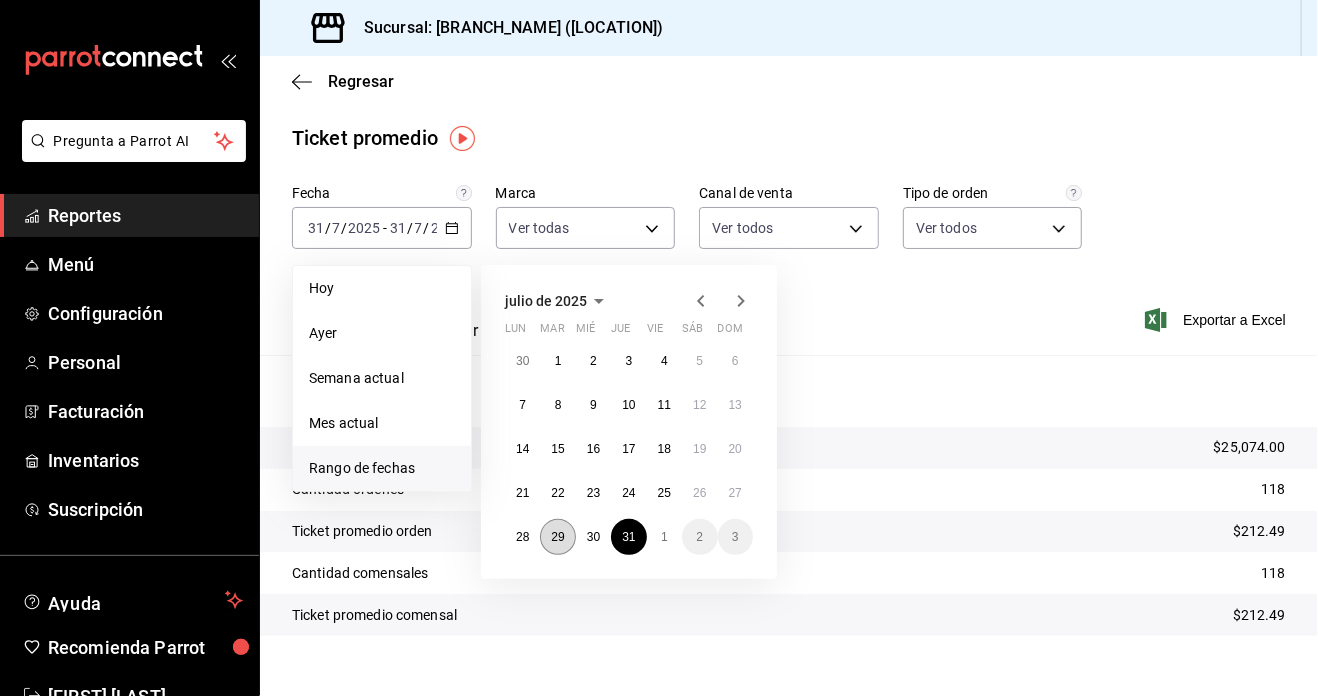 click on "29" at bounding box center (557, 537) 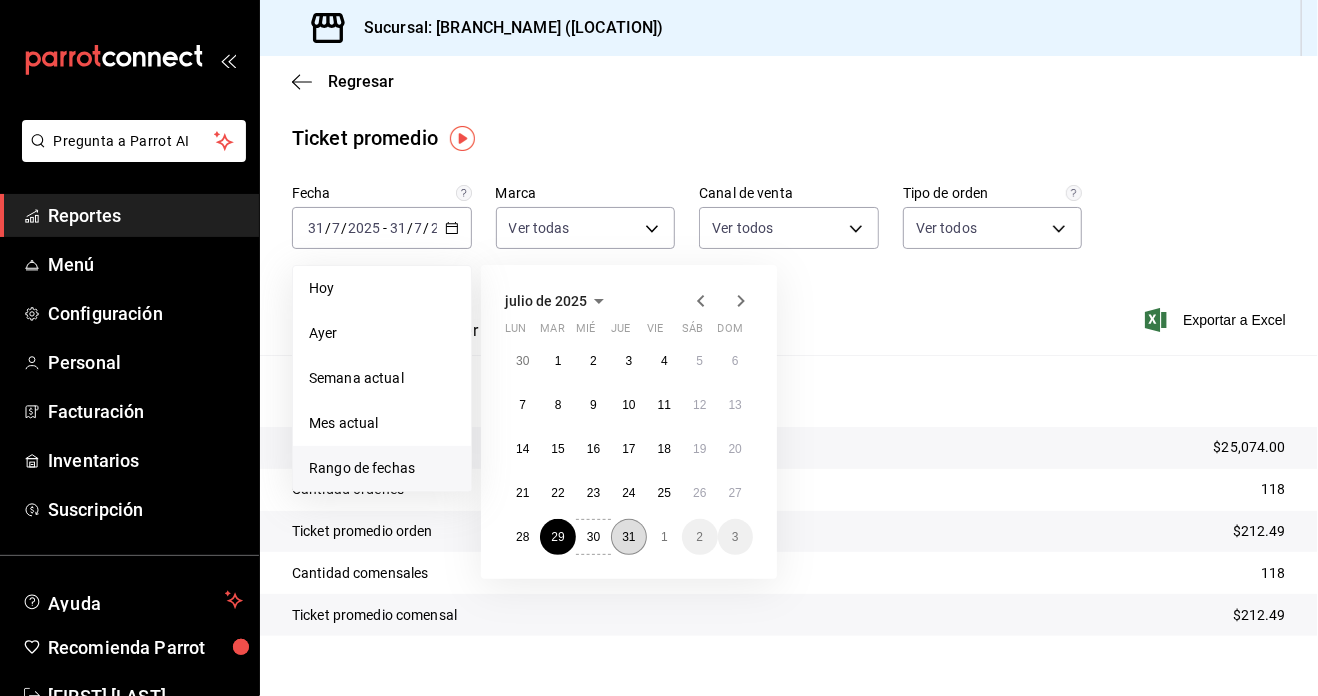 click on "31" at bounding box center [628, 537] 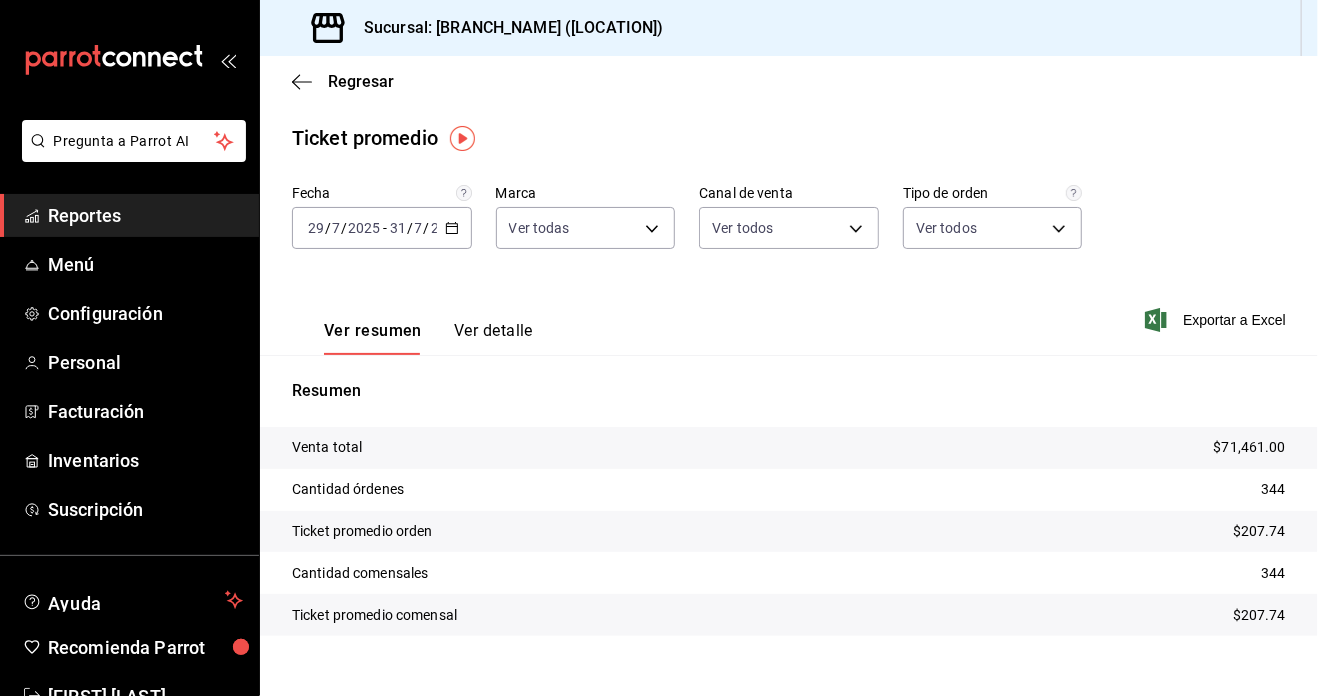 click 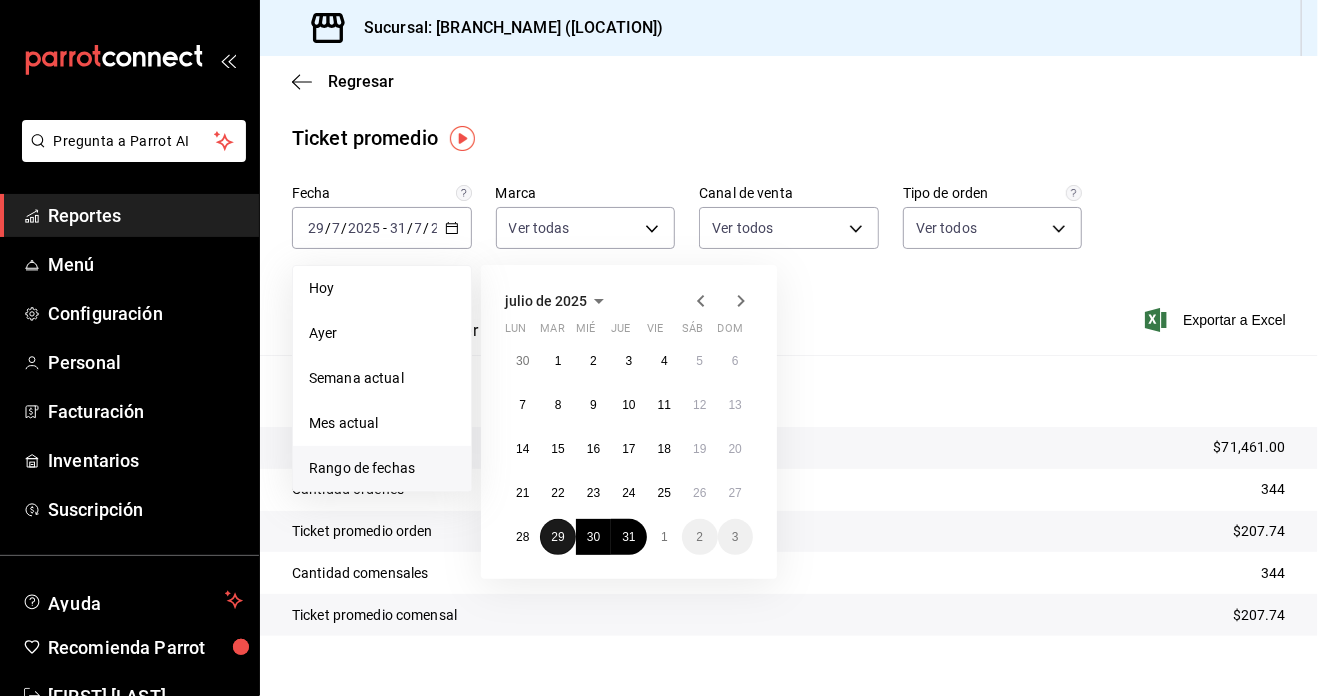 click on "29" at bounding box center (557, 537) 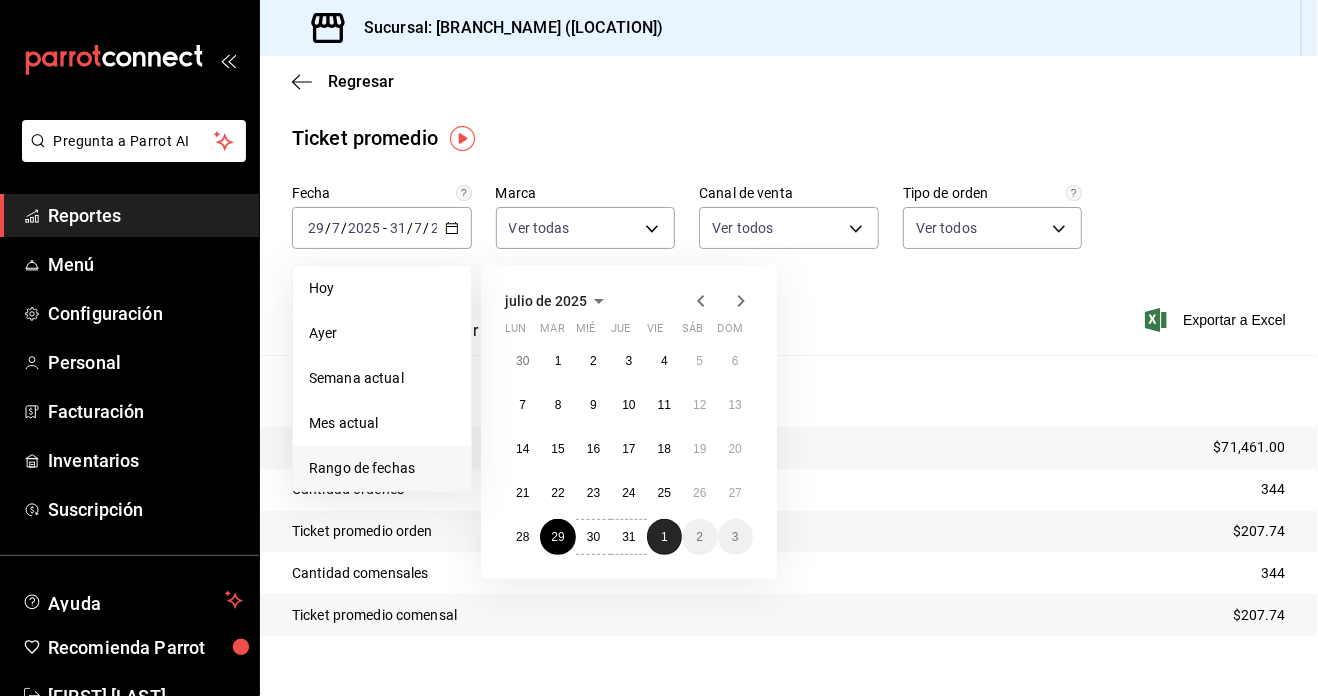 click on "1" at bounding box center (664, 537) 